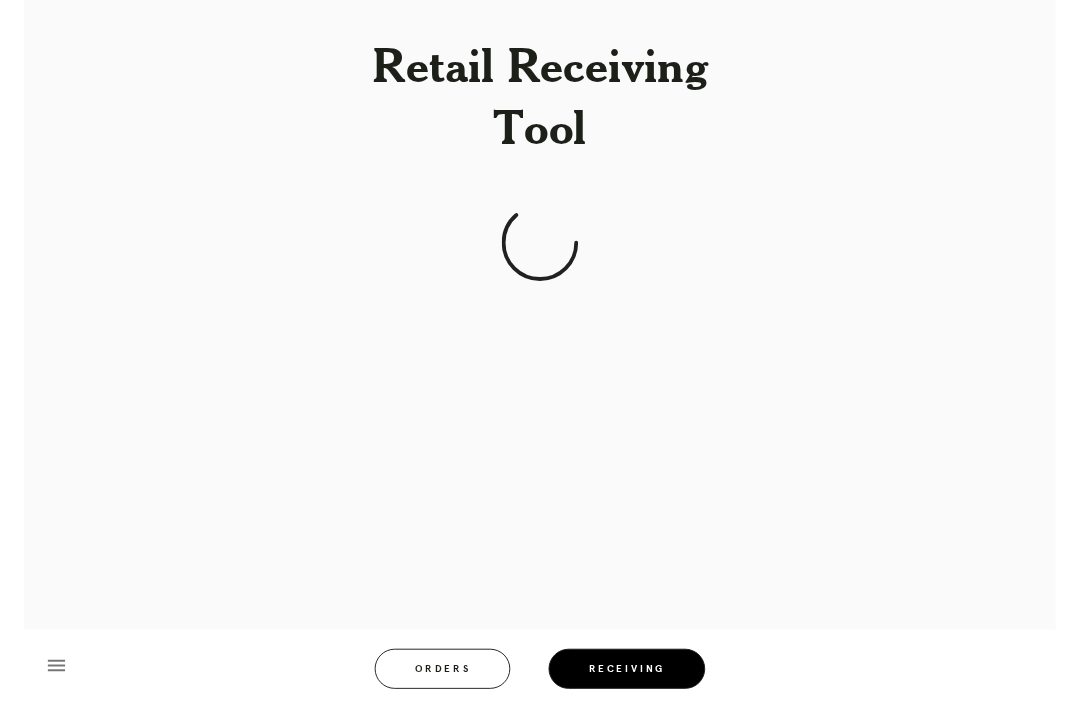 scroll, scrollTop: 31, scrollLeft: 0, axis: vertical 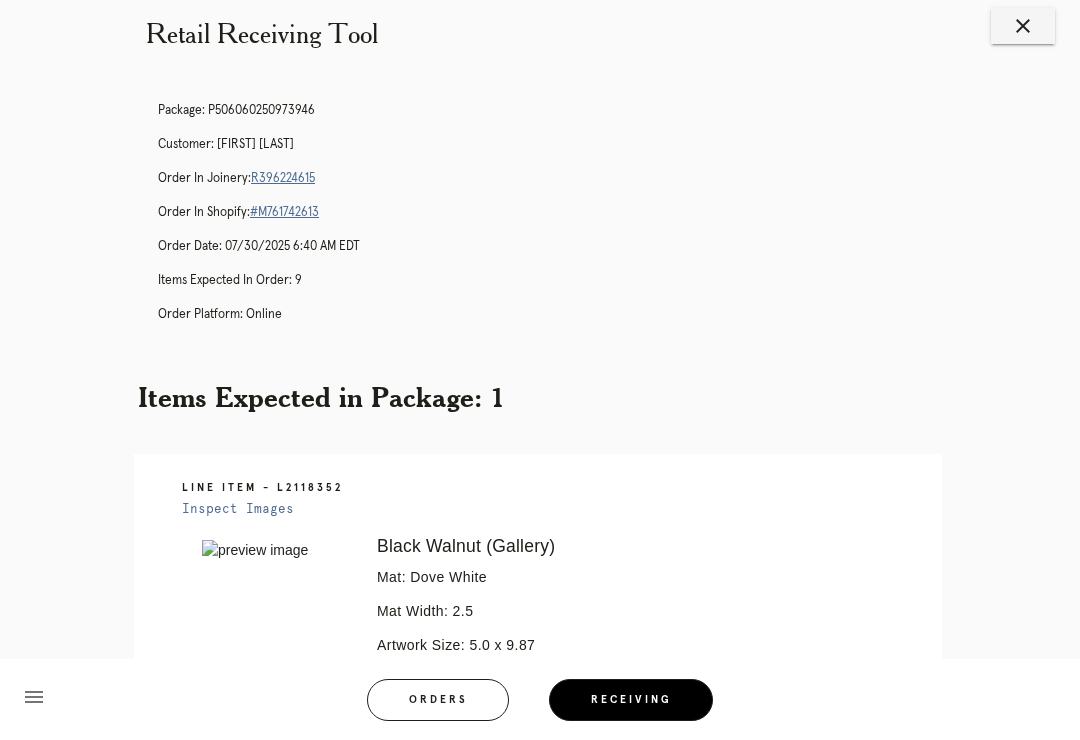 click on "R396224615" at bounding box center (283, 178) 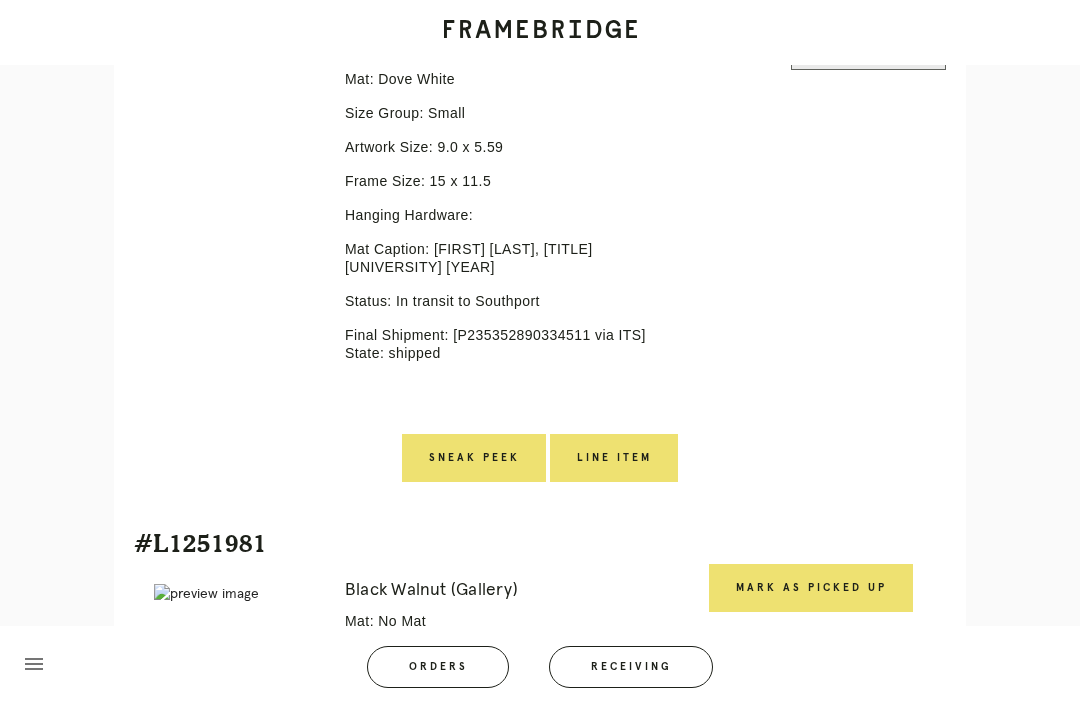 scroll, scrollTop: 2299, scrollLeft: 0, axis: vertical 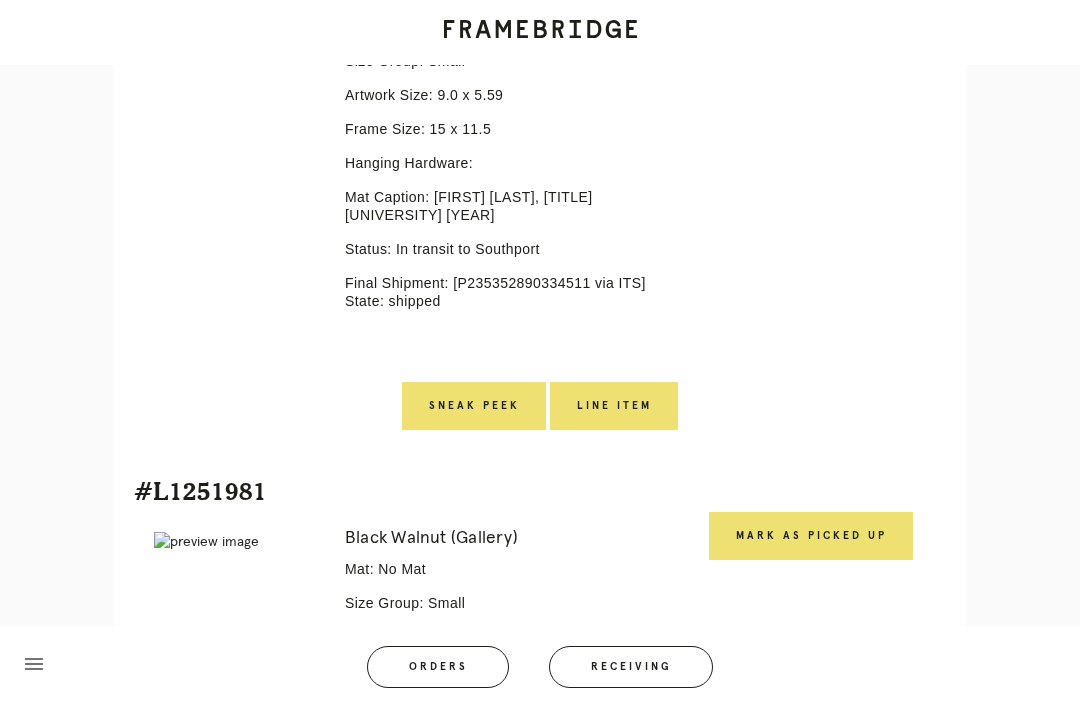 click on "Receiving" at bounding box center (631, 667) 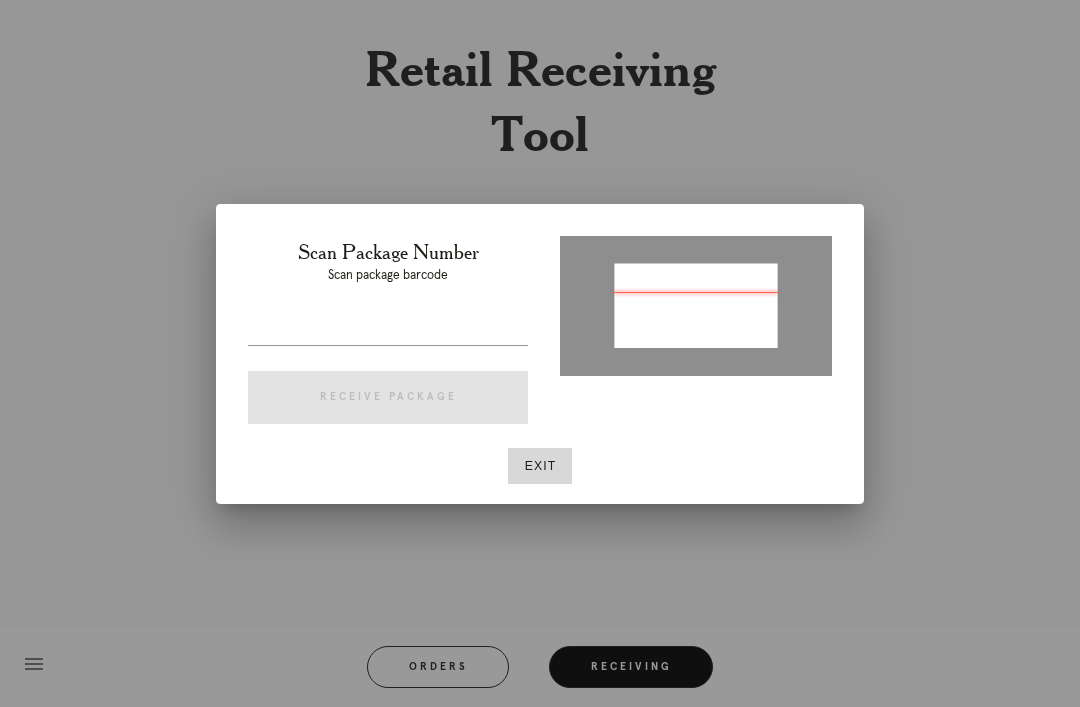 type on "P573693557428720" 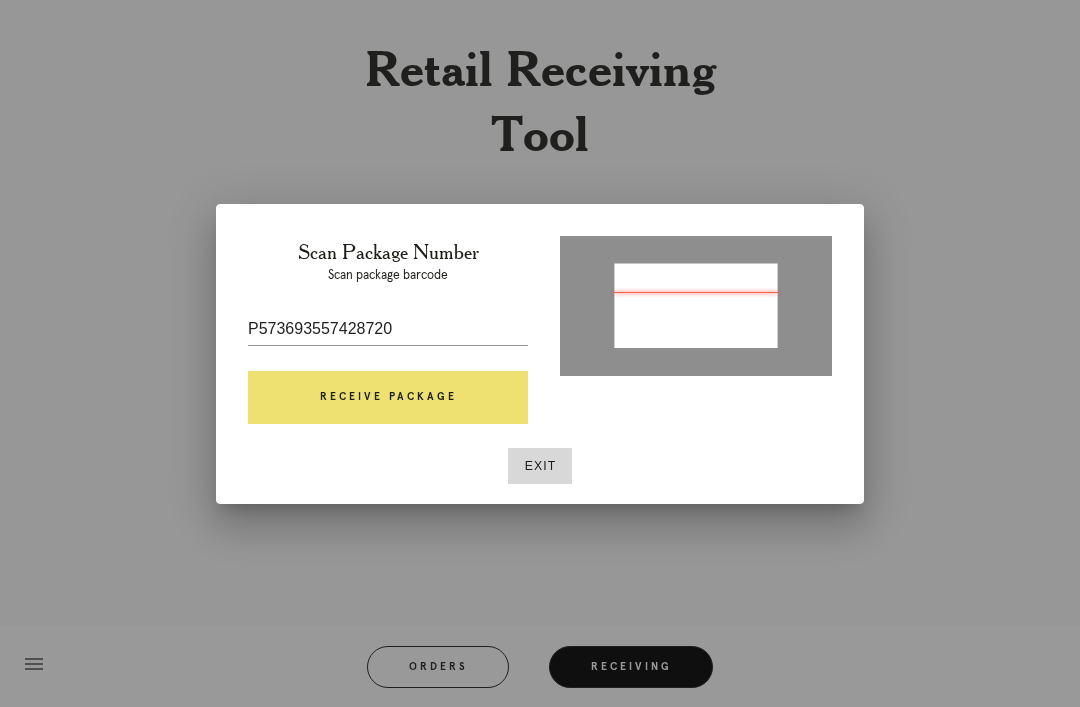click on "Receive Package" at bounding box center [388, 398] 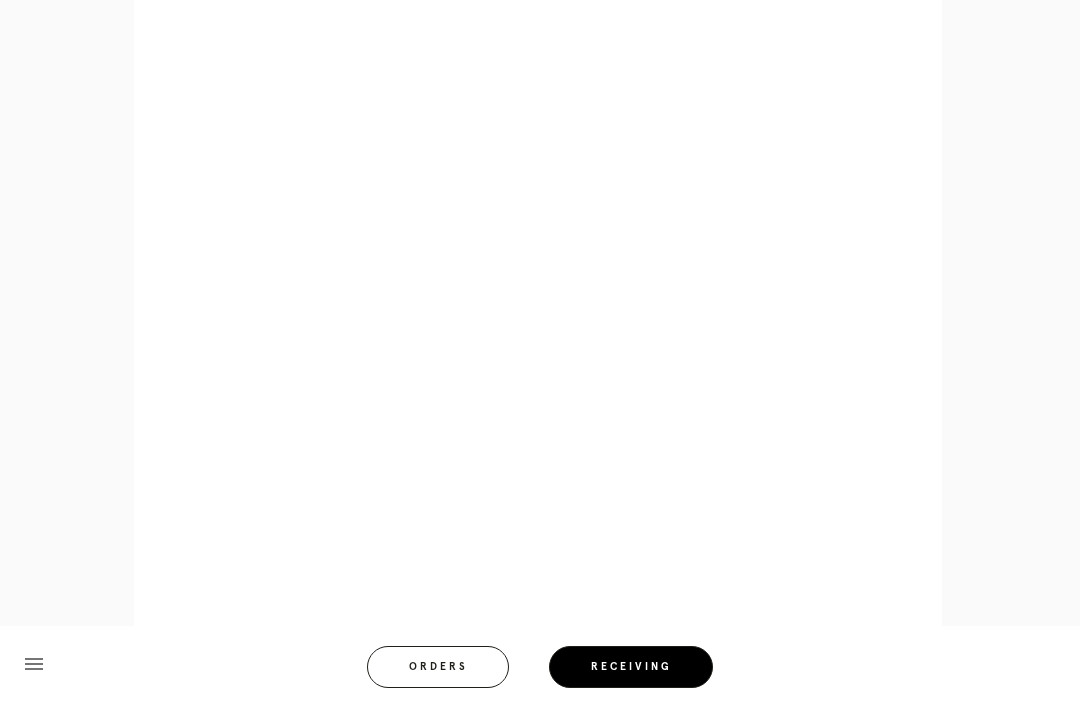 scroll, scrollTop: 871, scrollLeft: 0, axis: vertical 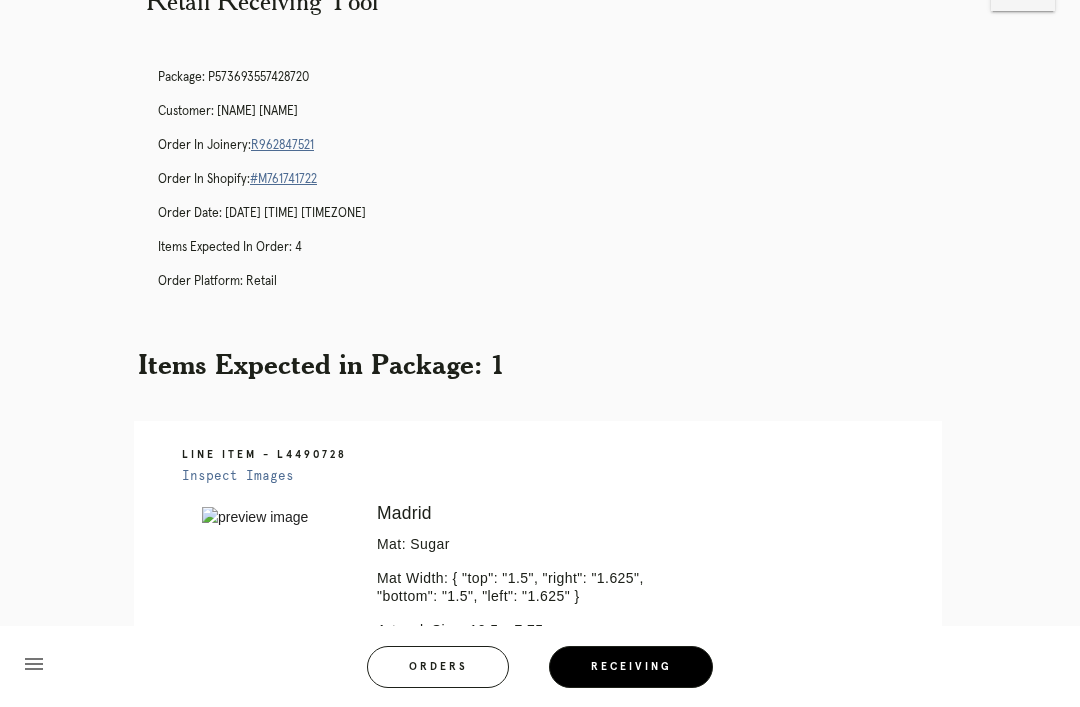 click on "Receiving" at bounding box center (631, 667) 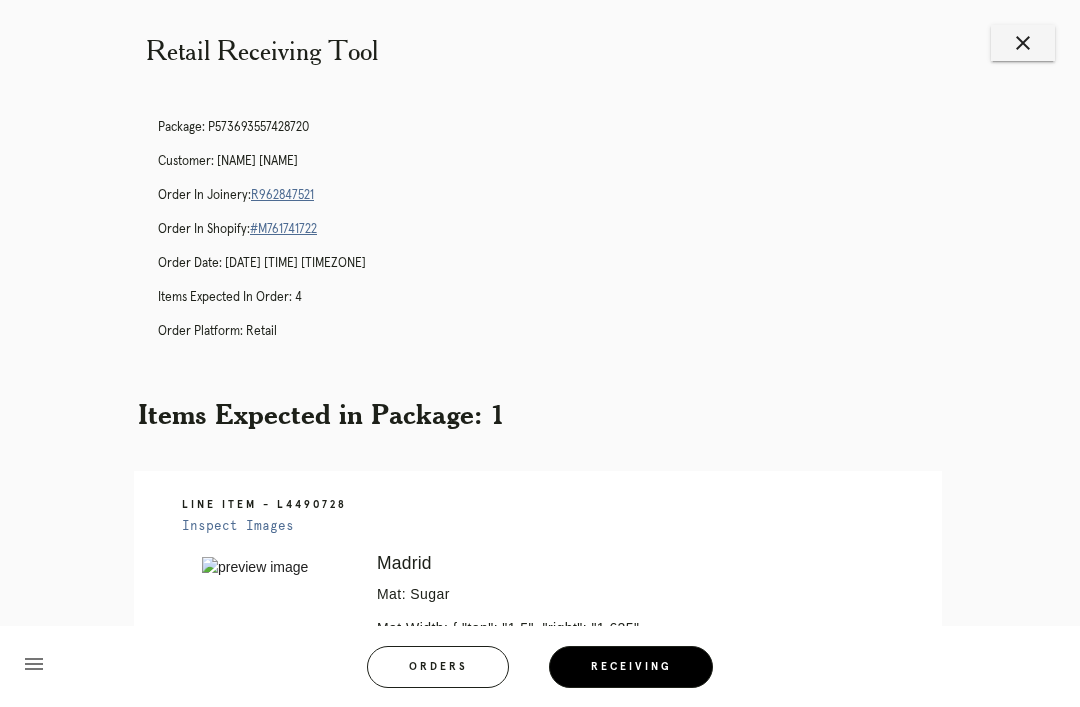 scroll, scrollTop: 0, scrollLeft: 0, axis: both 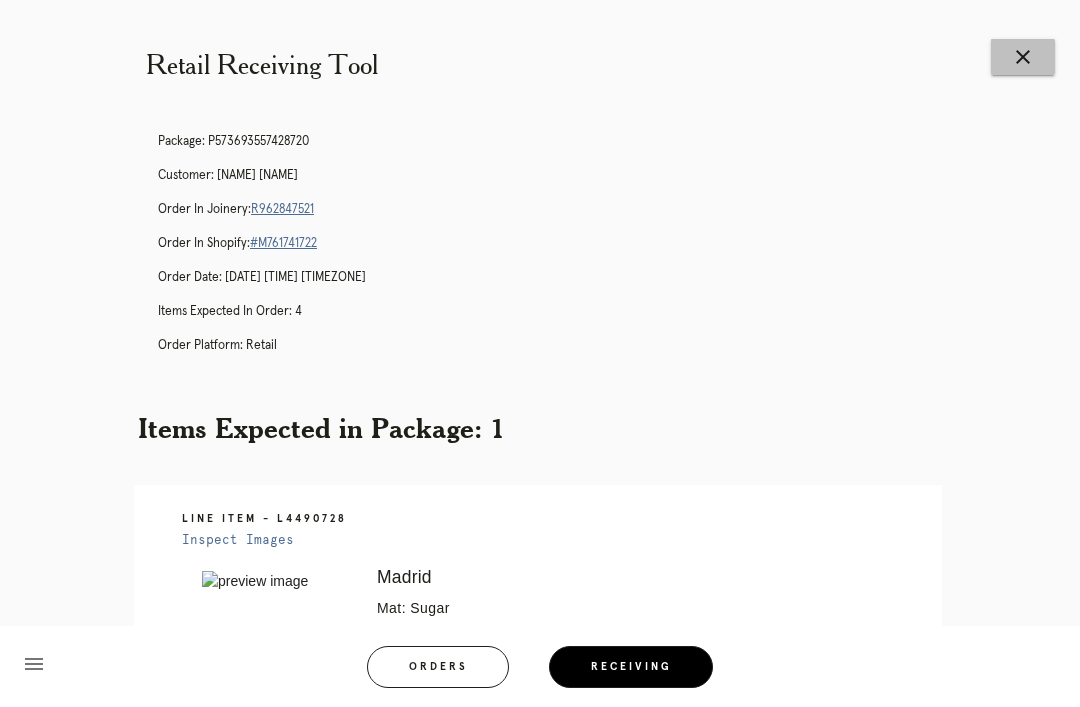 click on "close" at bounding box center (1023, 57) 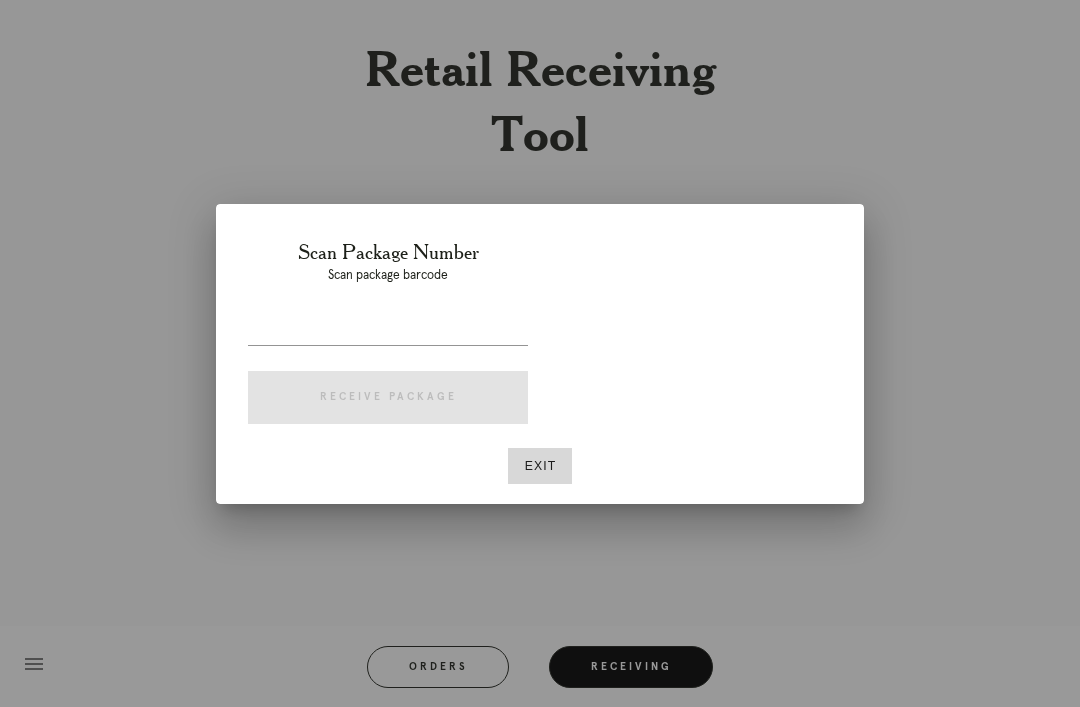 scroll, scrollTop: 0, scrollLeft: 0, axis: both 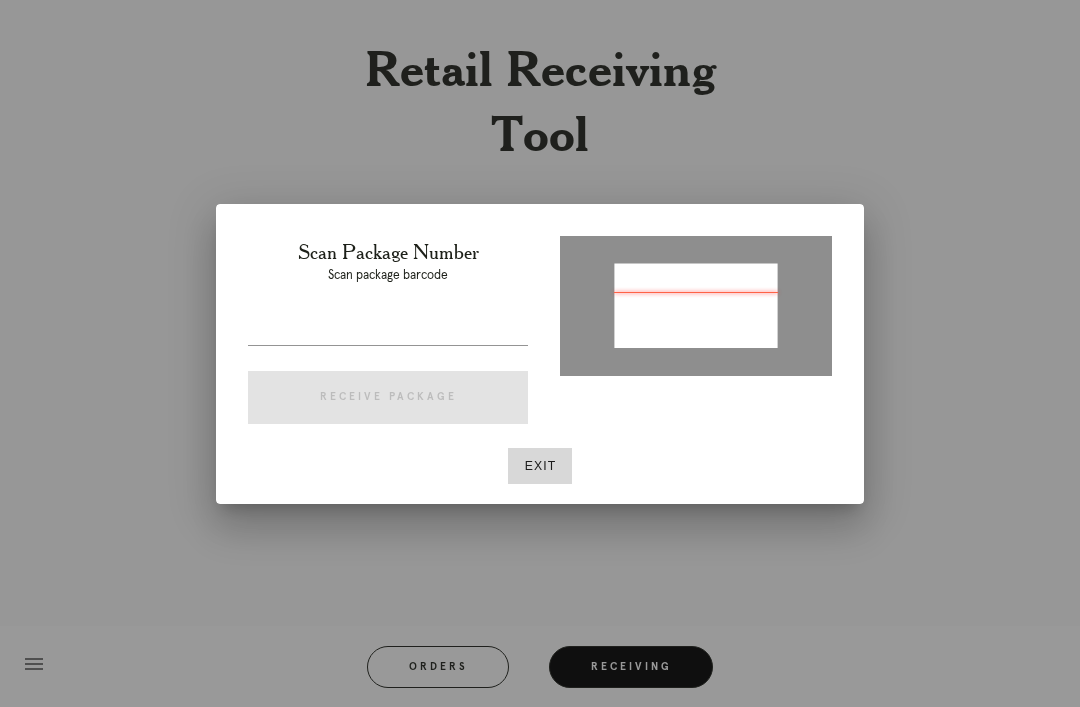 type on "P699176041067688" 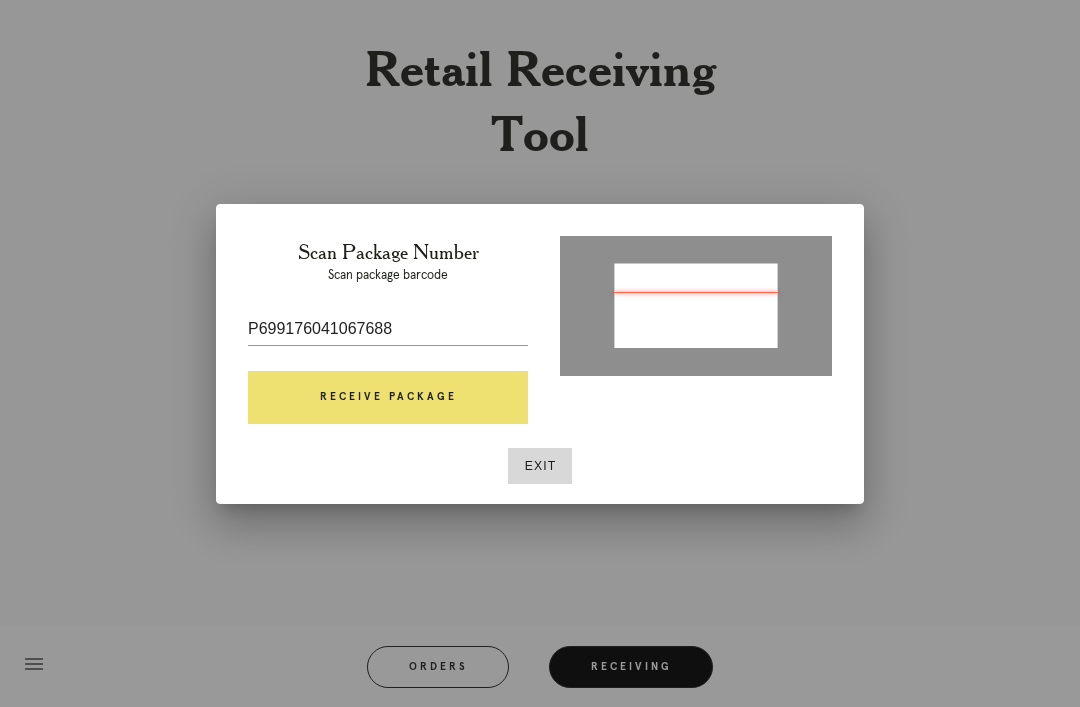 click on "Receive Package" at bounding box center [388, 398] 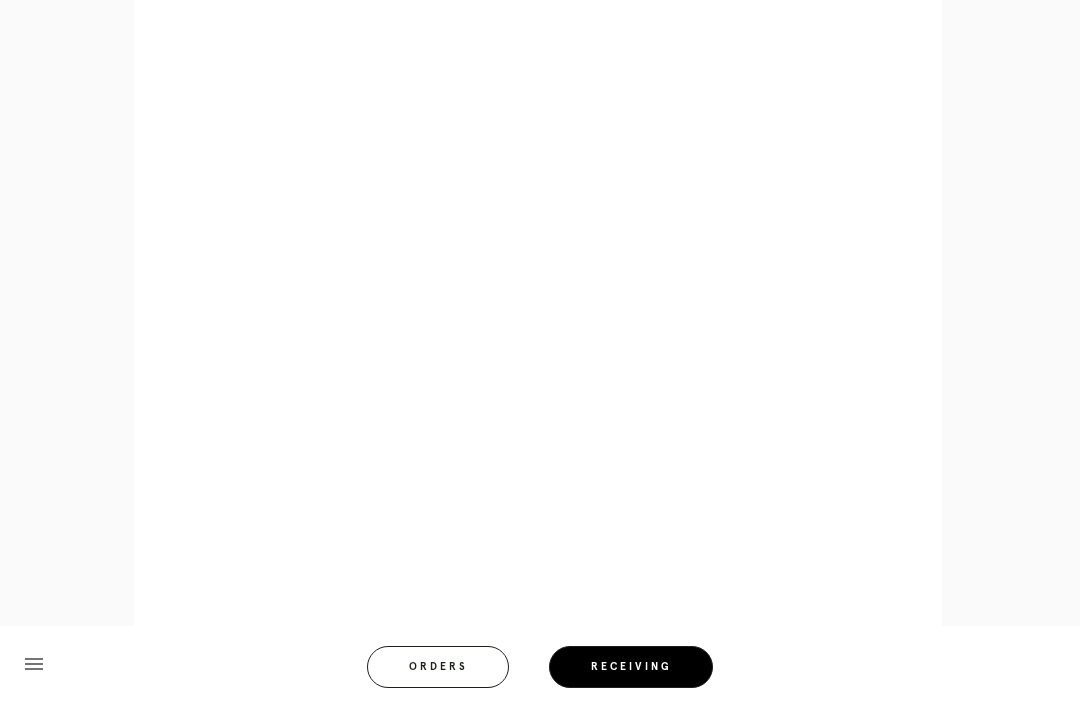 scroll, scrollTop: 858, scrollLeft: 0, axis: vertical 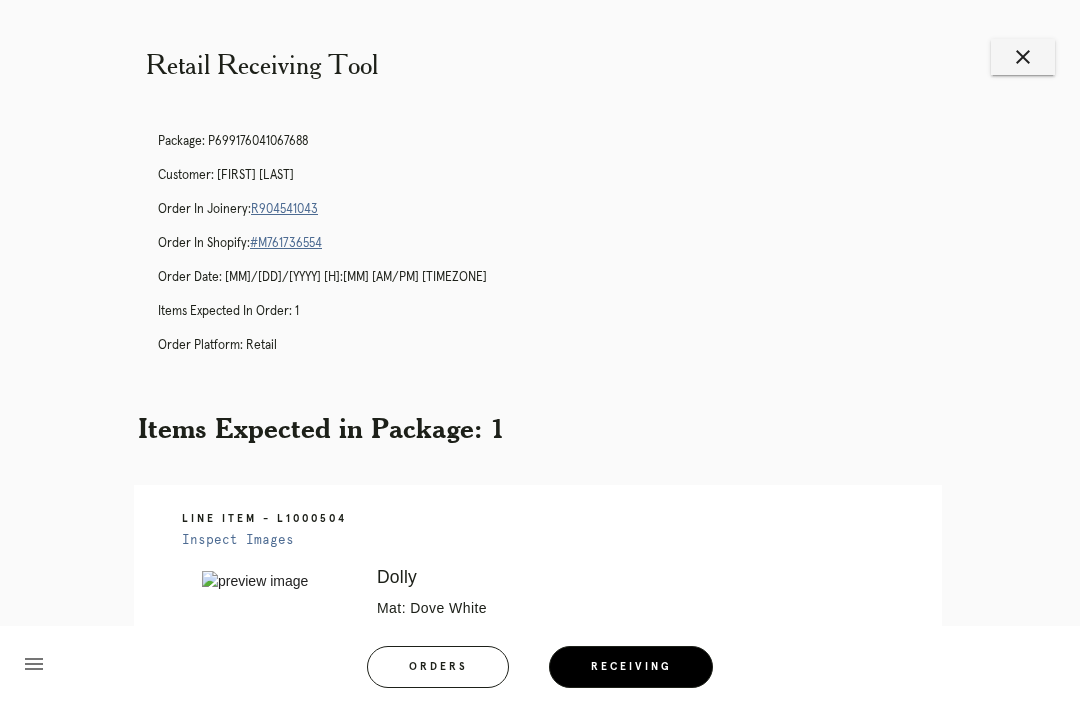 click on "close" at bounding box center (1023, 57) 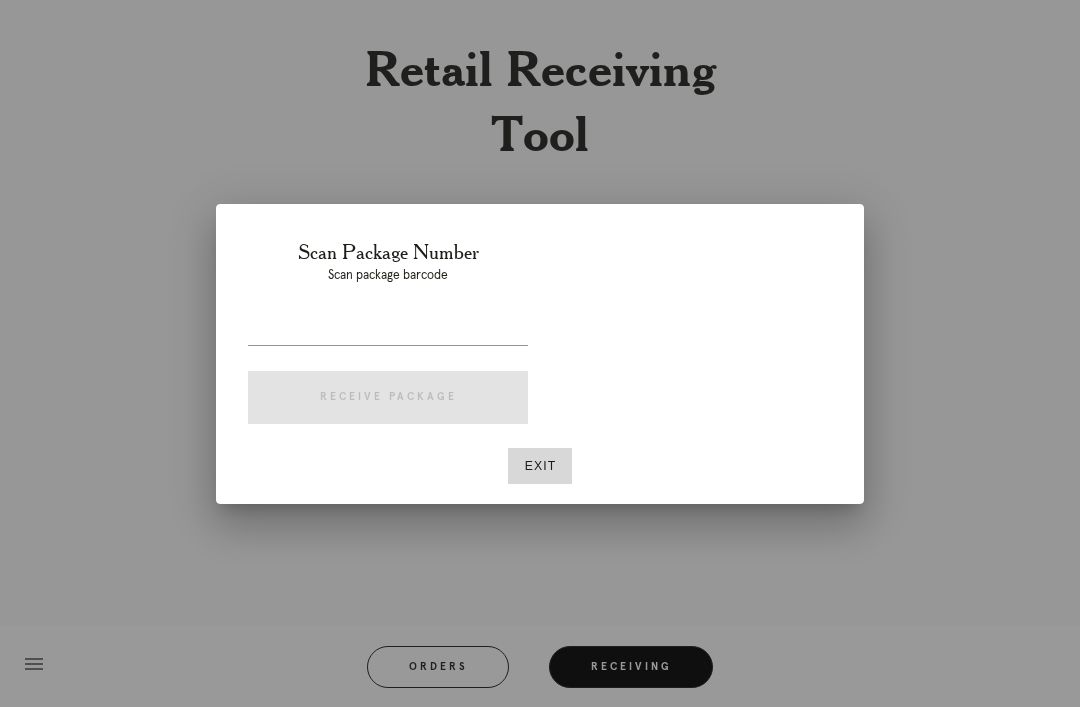 scroll, scrollTop: 0, scrollLeft: 0, axis: both 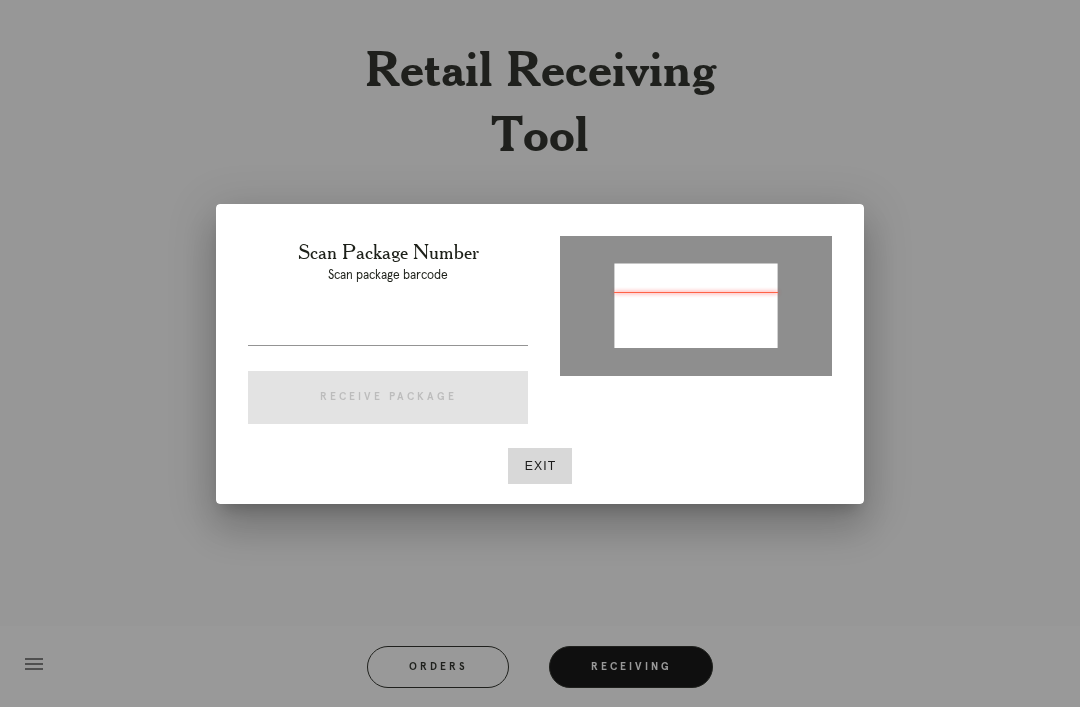type on "P433932541555998" 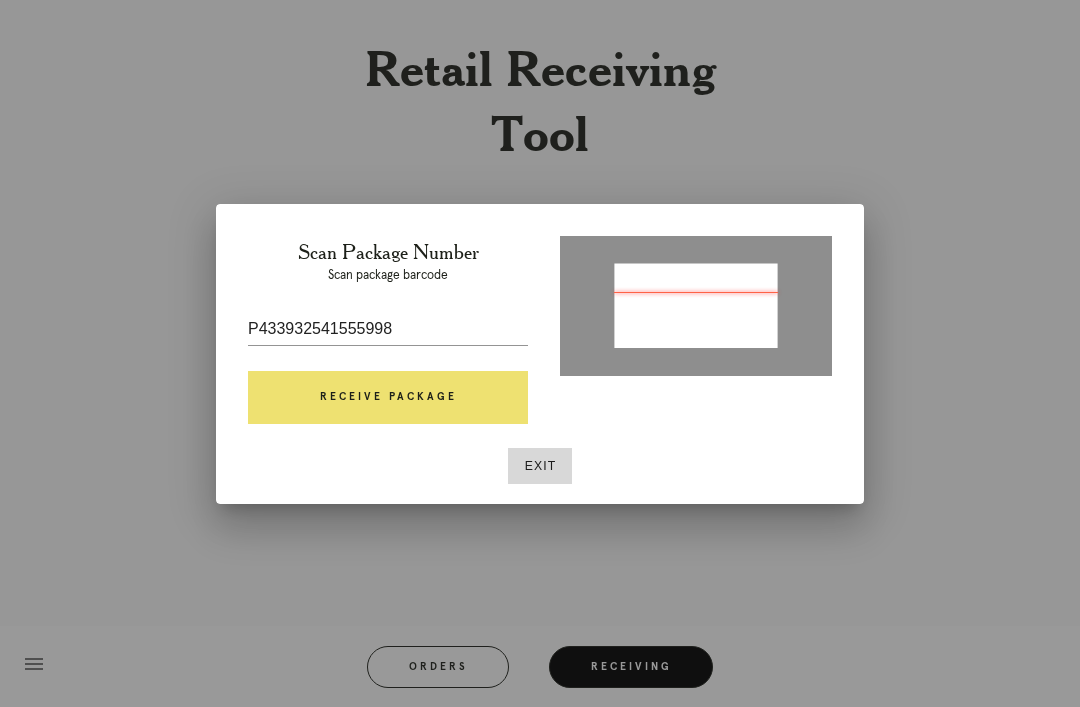 click on "Receive Package" at bounding box center [388, 398] 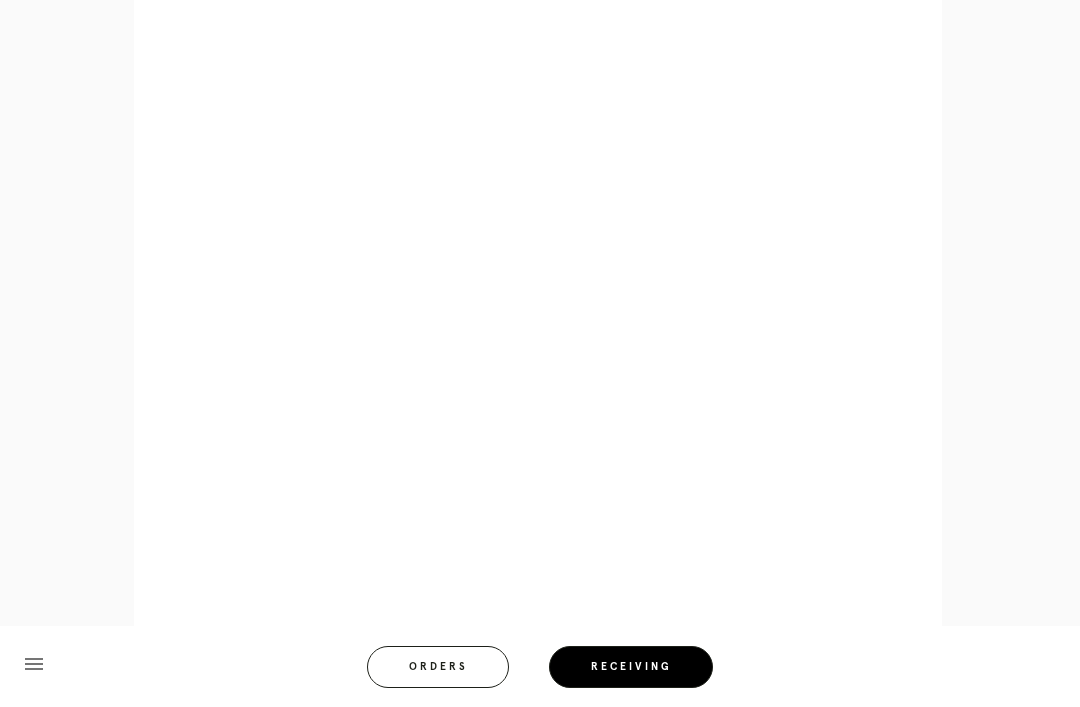 scroll, scrollTop: 858, scrollLeft: 0, axis: vertical 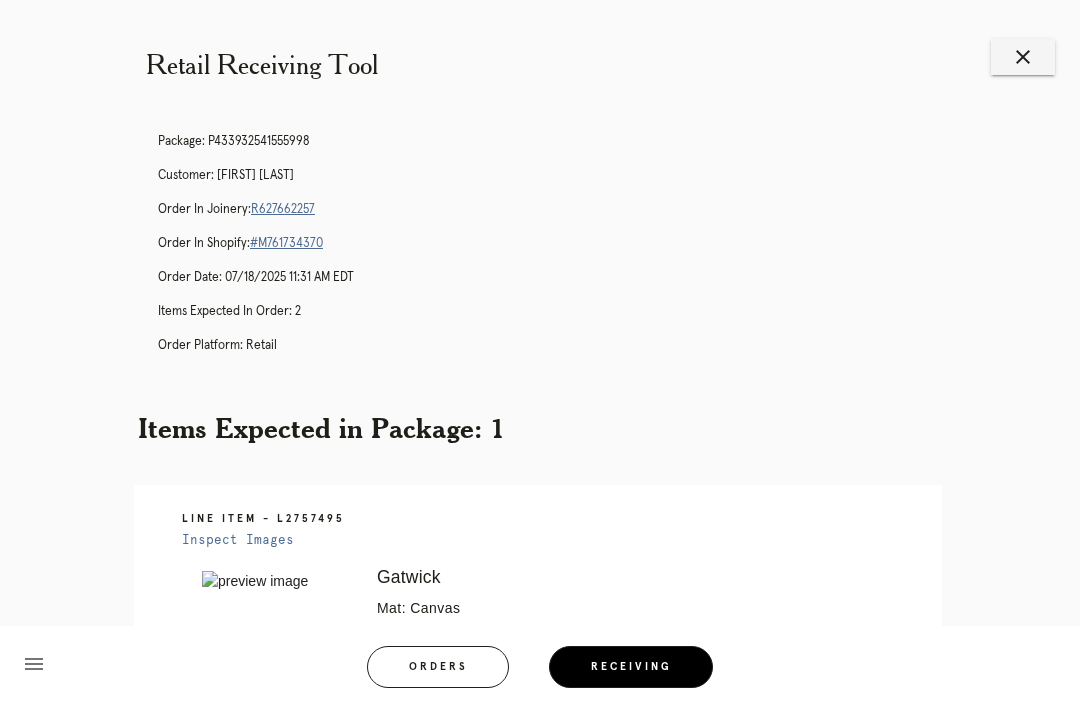 click on "Package: P433932541555998   Customer: David Breo
Order in Joinery:
R627662257
Order in Shopify:
#M761734370
Order Date:
07/18/2025 11:31 AM EDT
Items Expected in Order: 2   Order Platform: retail" at bounding box center [560, 252] 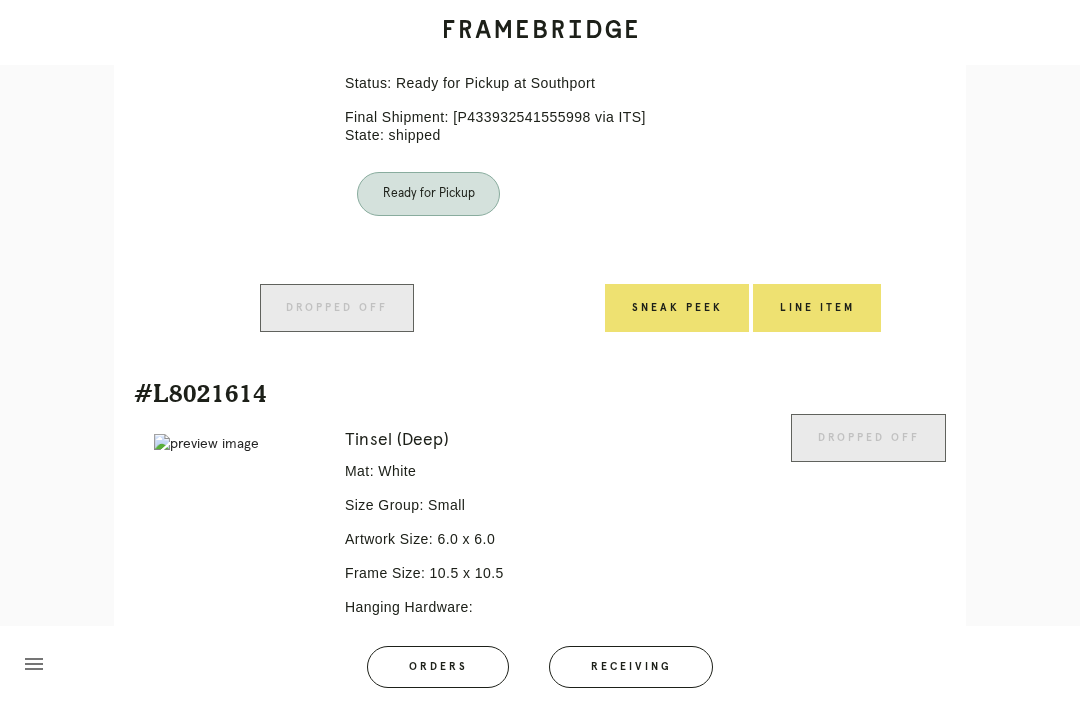 scroll, scrollTop: 938, scrollLeft: 0, axis: vertical 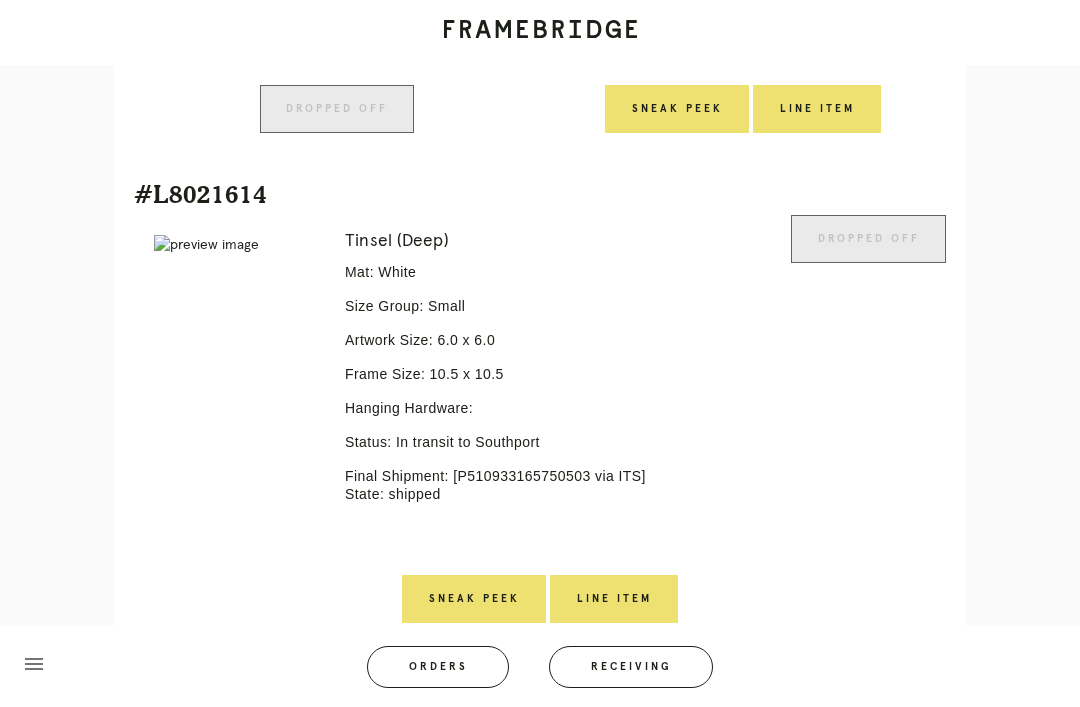 click on "Line Item" at bounding box center [614, 599] 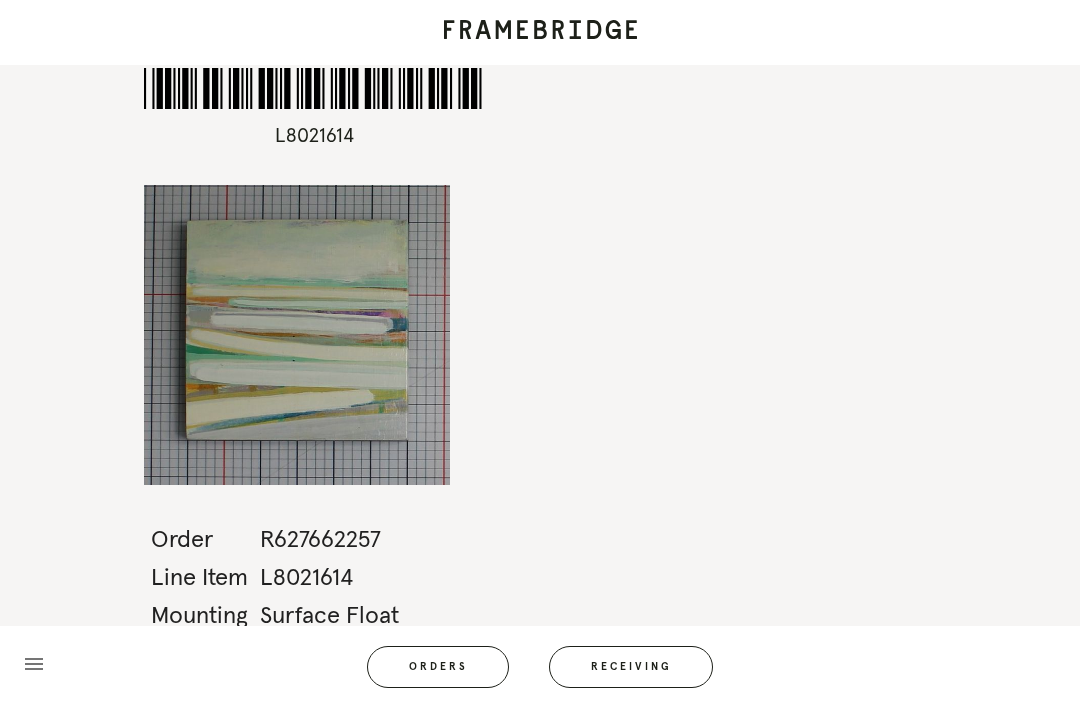 scroll, scrollTop: 0, scrollLeft: 0, axis: both 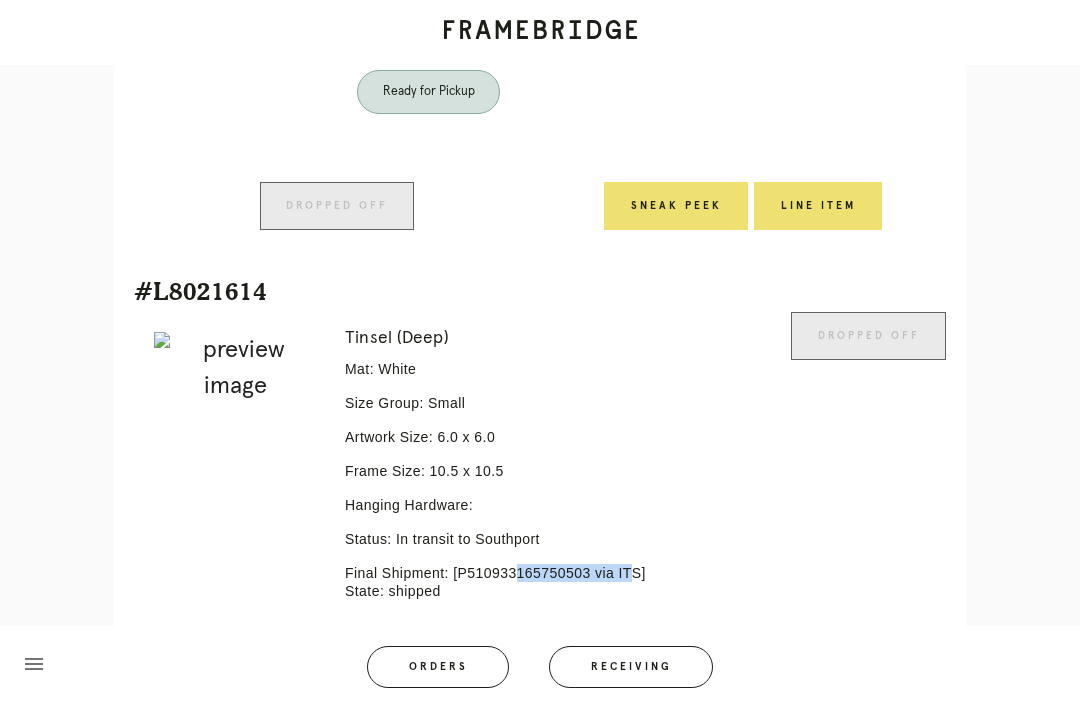 click on "Receiving" at bounding box center (631, 667) 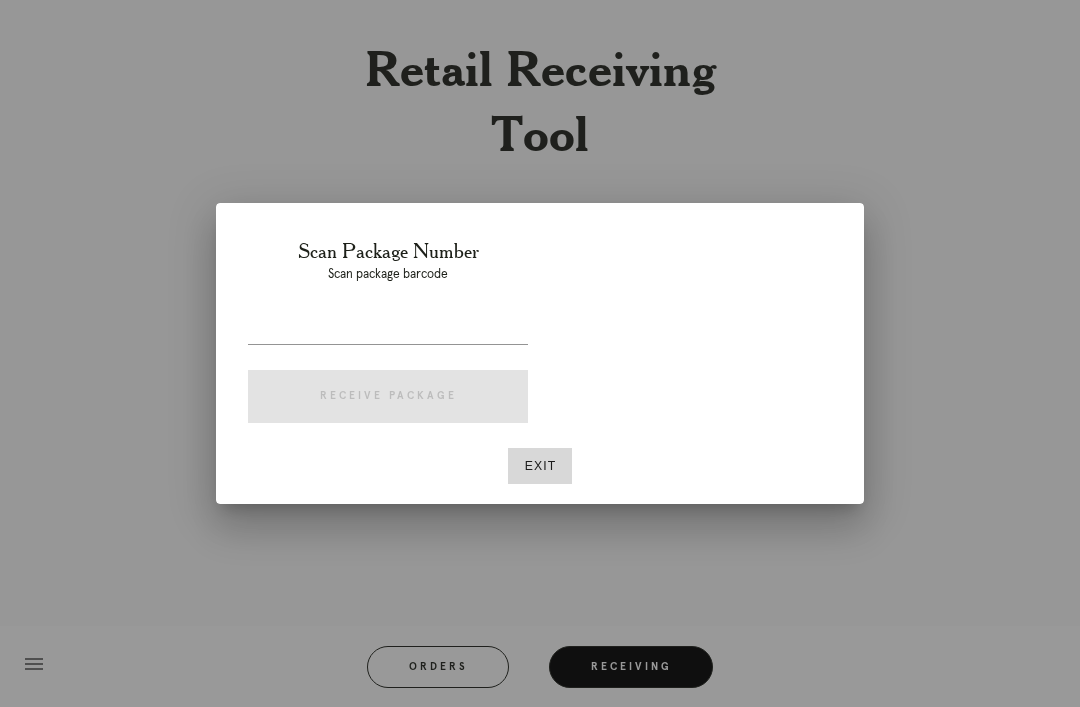 click at bounding box center [388, 328] 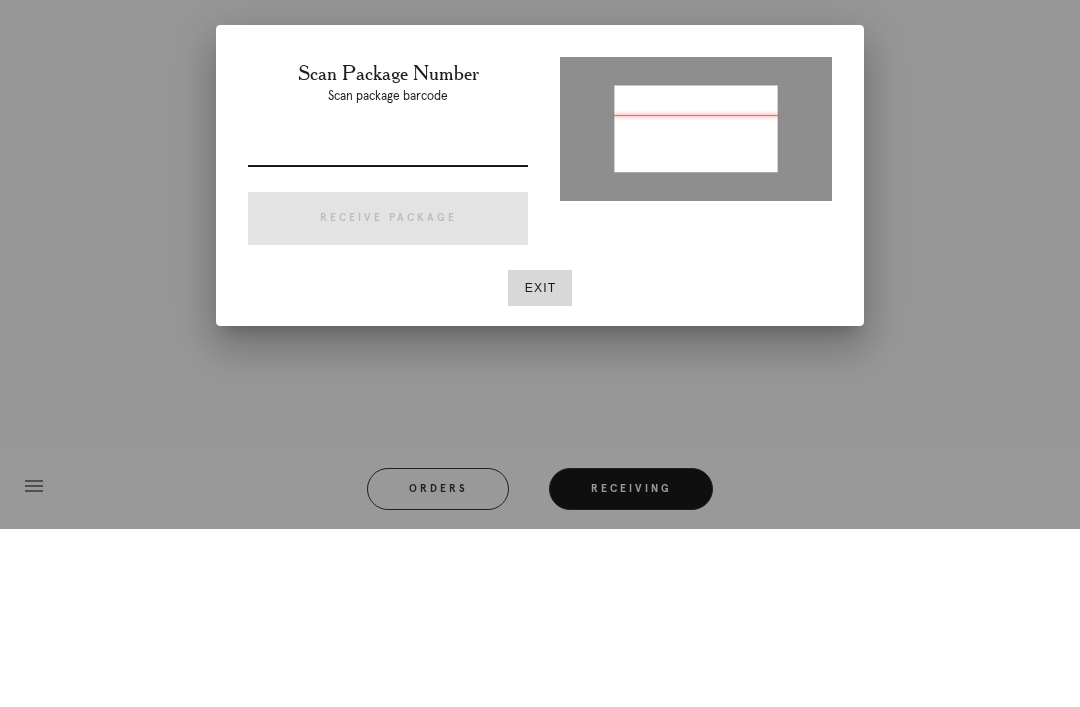 click at bounding box center (388, 328) 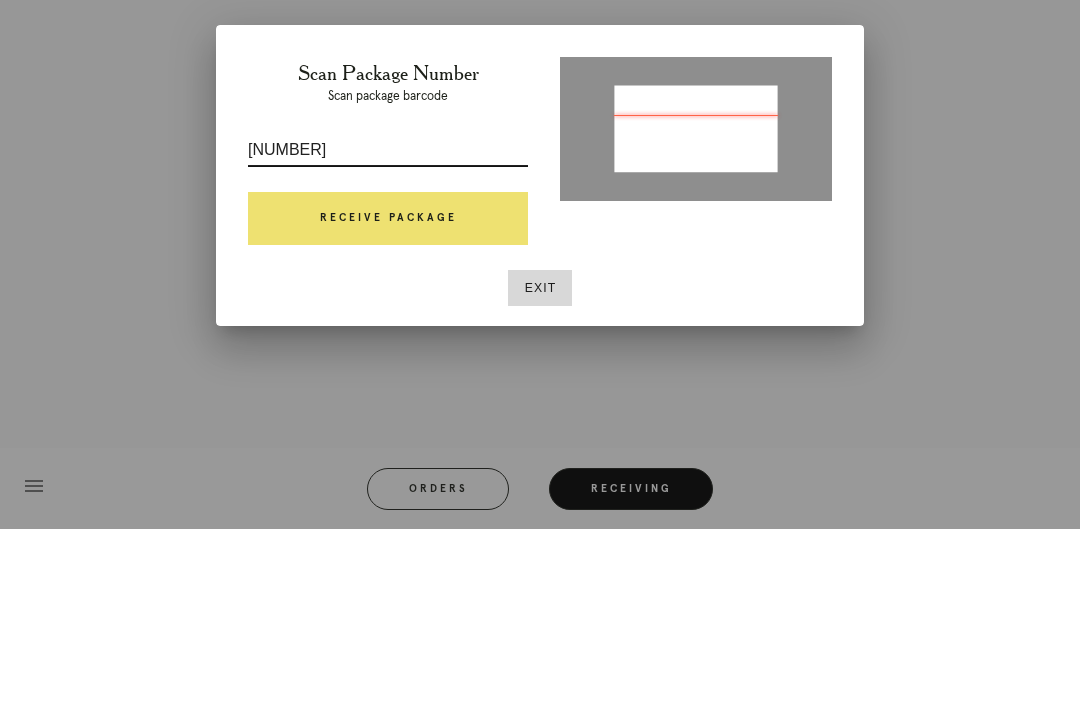 type on "P510933165750503" 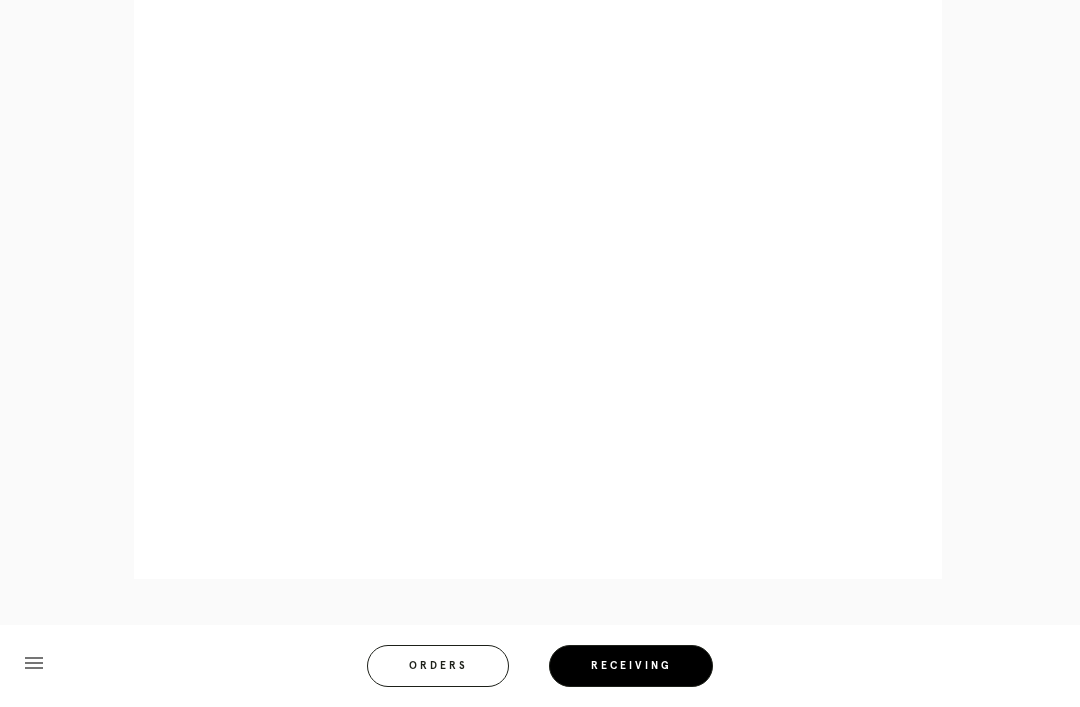 scroll, scrollTop: 936, scrollLeft: 0, axis: vertical 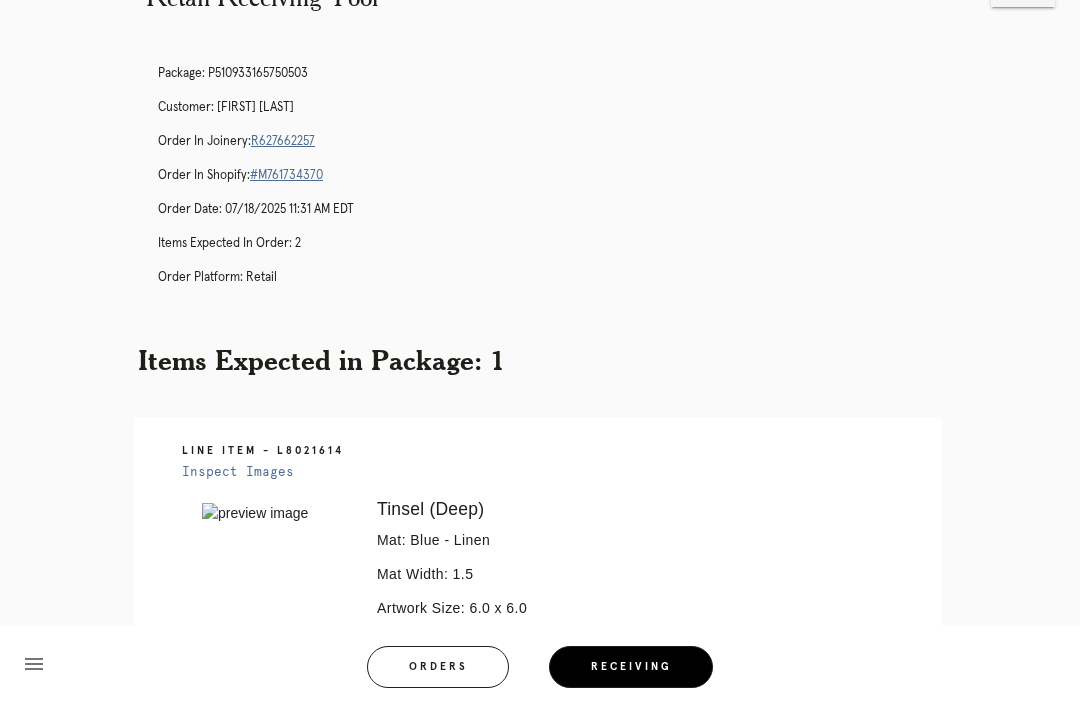 click on "R627662257" at bounding box center [283, 141] 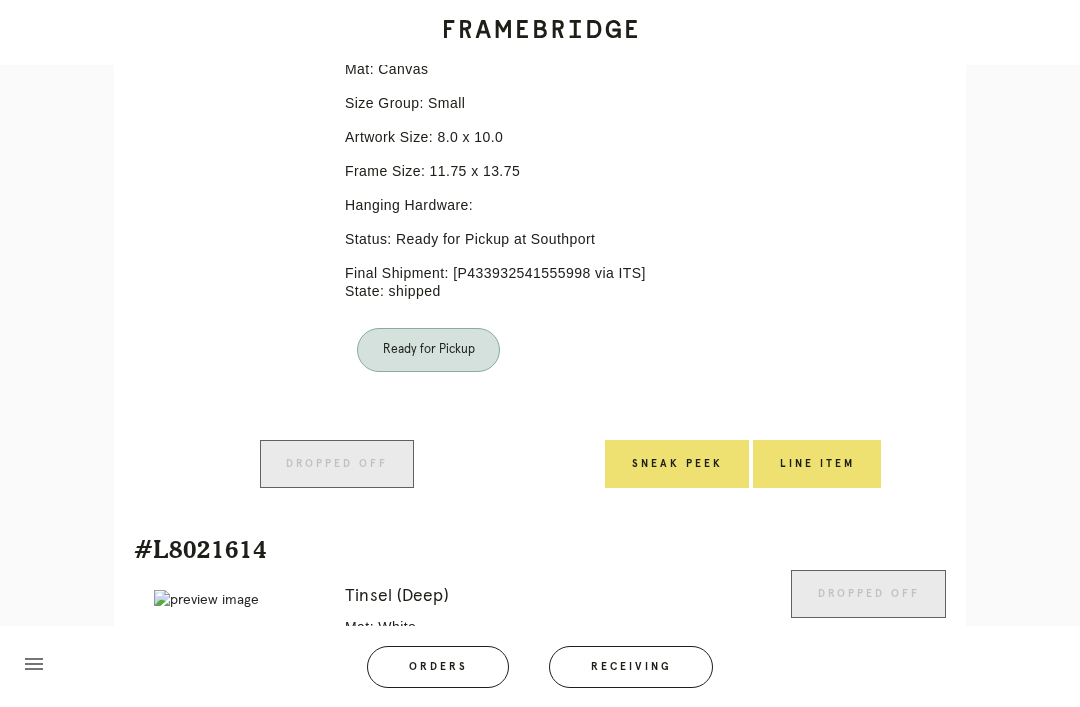 scroll, scrollTop: 913, scrollLeft: 0, axis: vertical 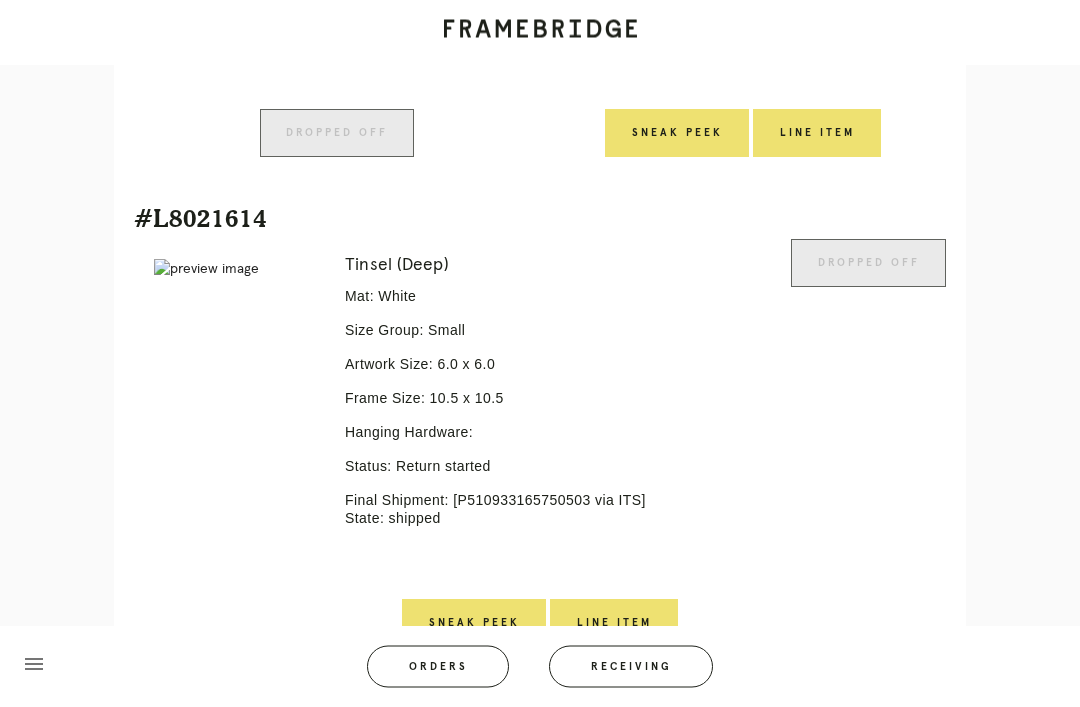 click on "Line Item" at bounding box center [614, 624] 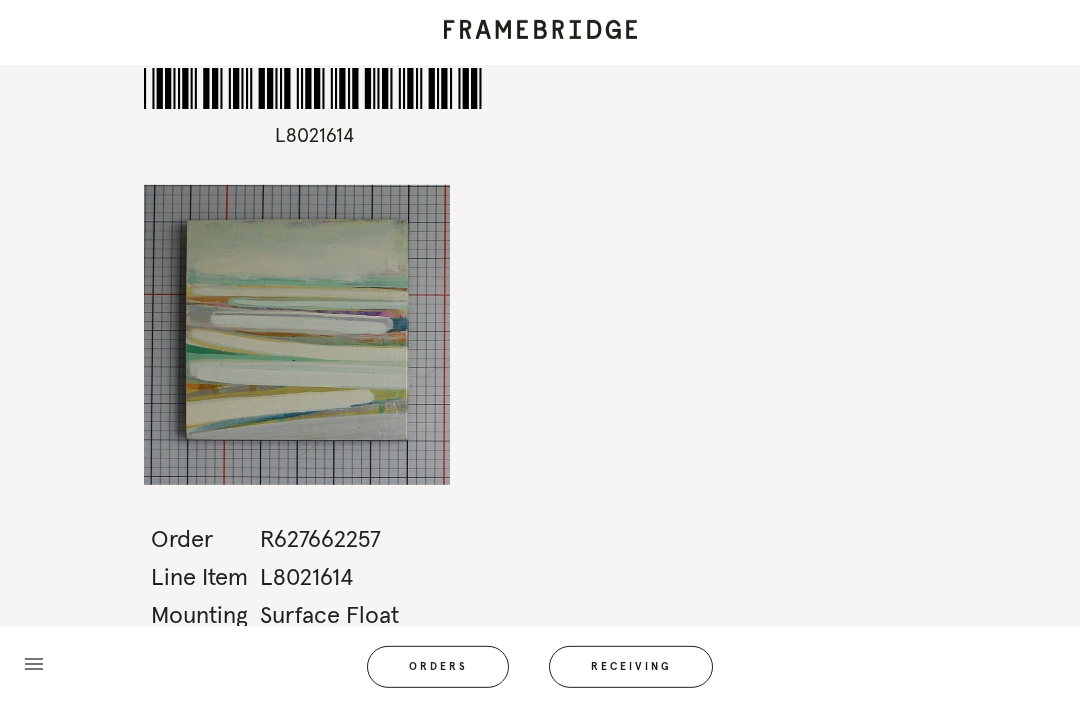 scroll, scrollTop: 0, scrollLeft: 0, axis: both 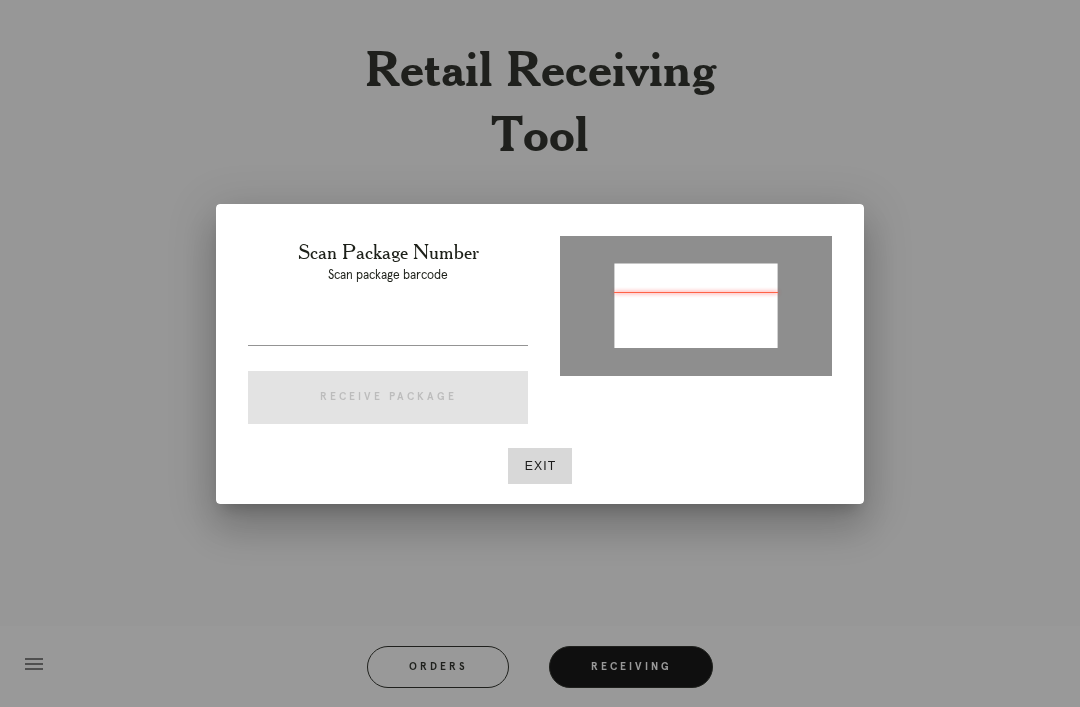 type on "P592567469499672" 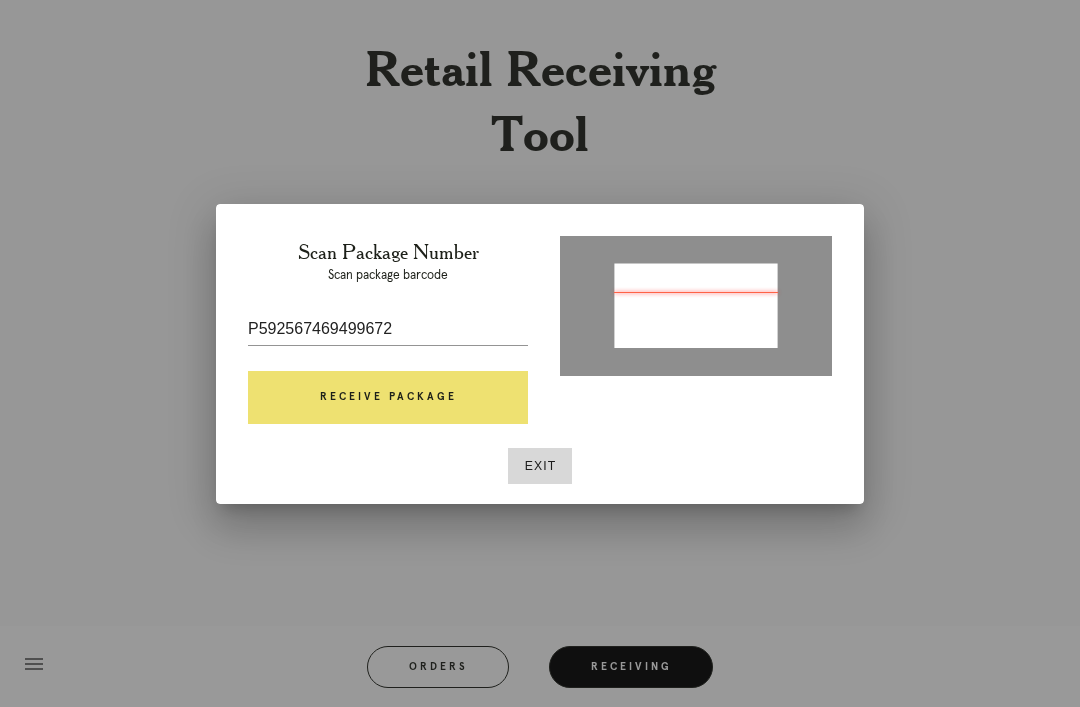 click on "Receive Package" at bounding box center (388, 398) 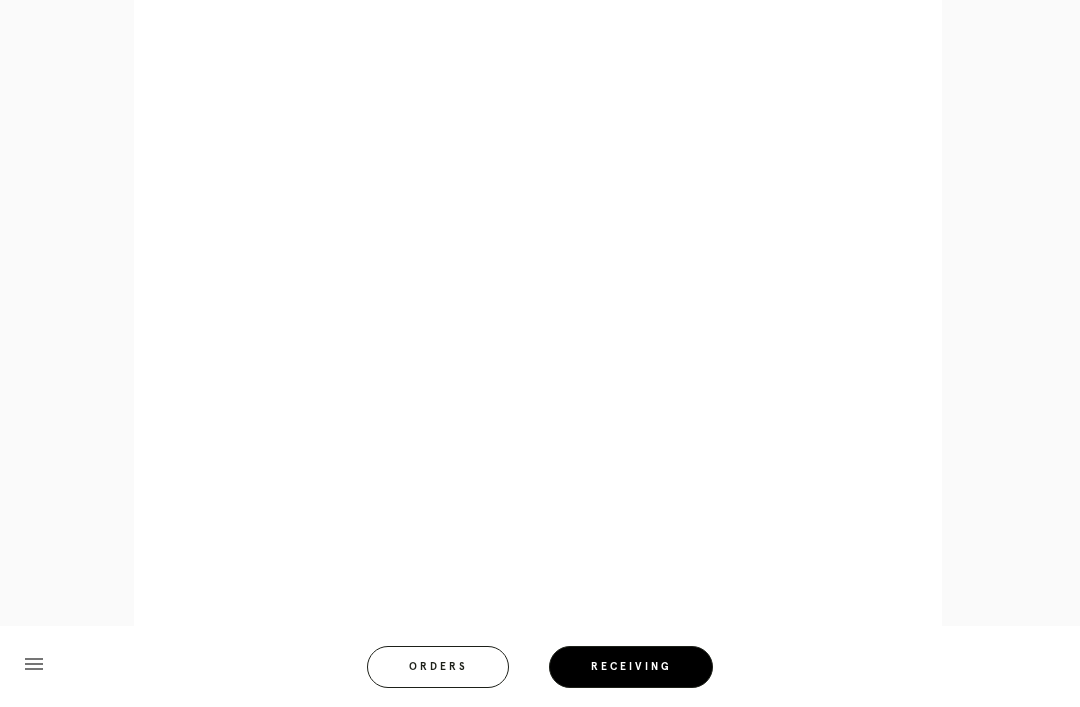 scroll, scrollTop: 910, scrollLeft: 0, axis: vertical 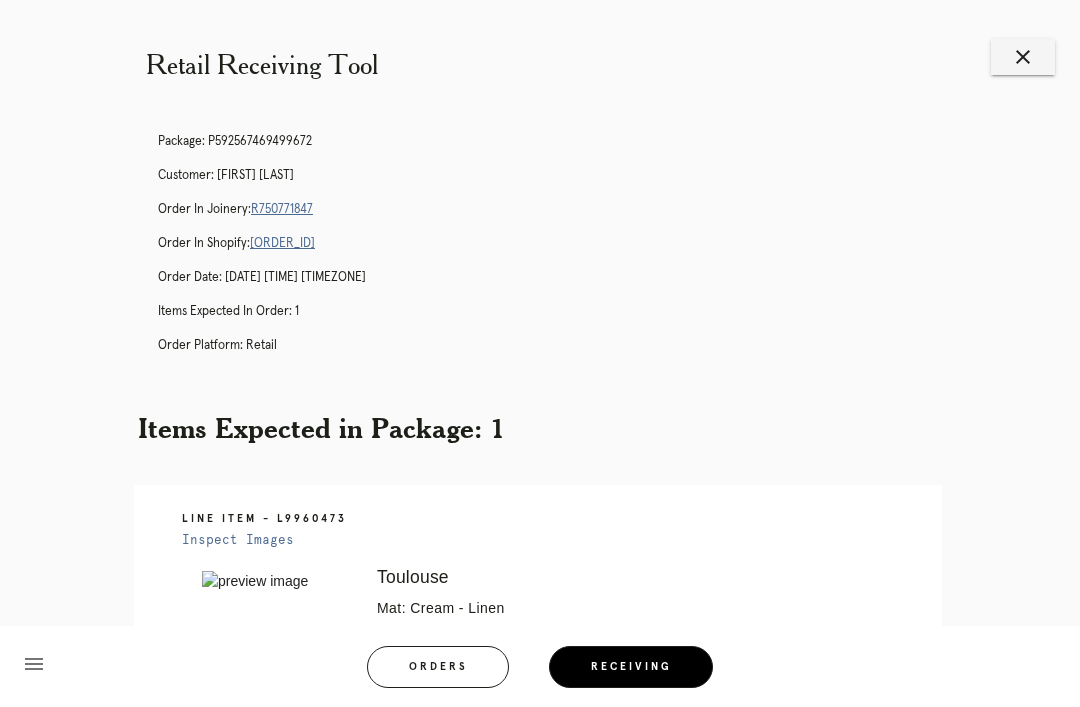 click on "Receiving" at bounding box center (631, 667) 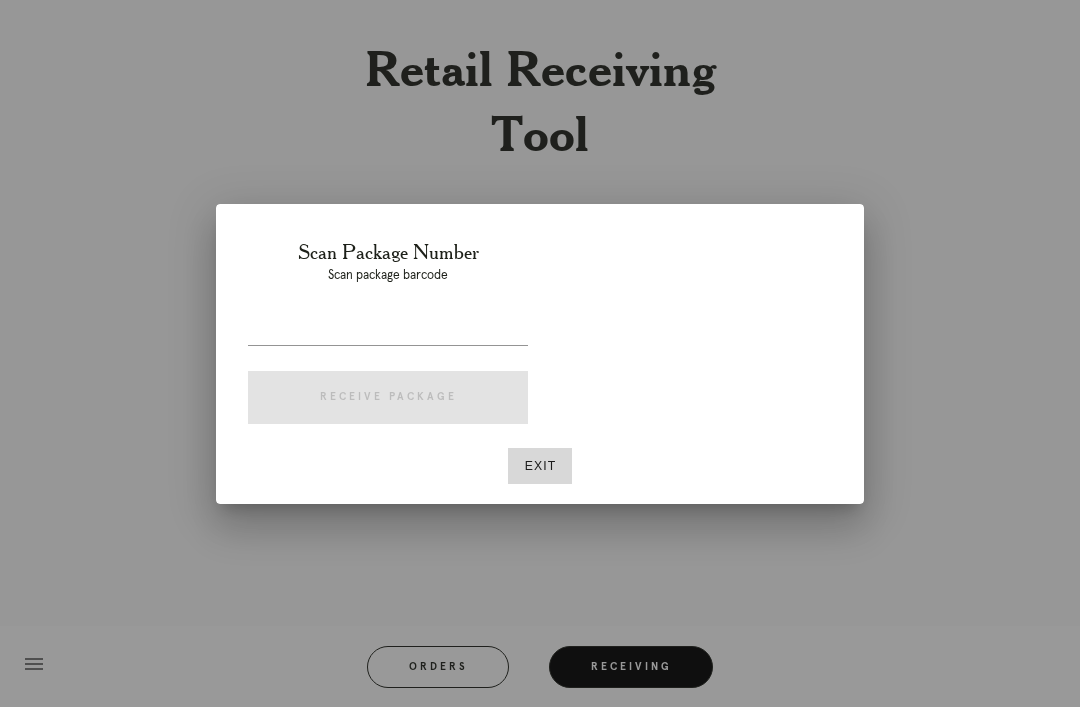 scroll, scrollTop: 0, scrollLeft: 0, axis: both 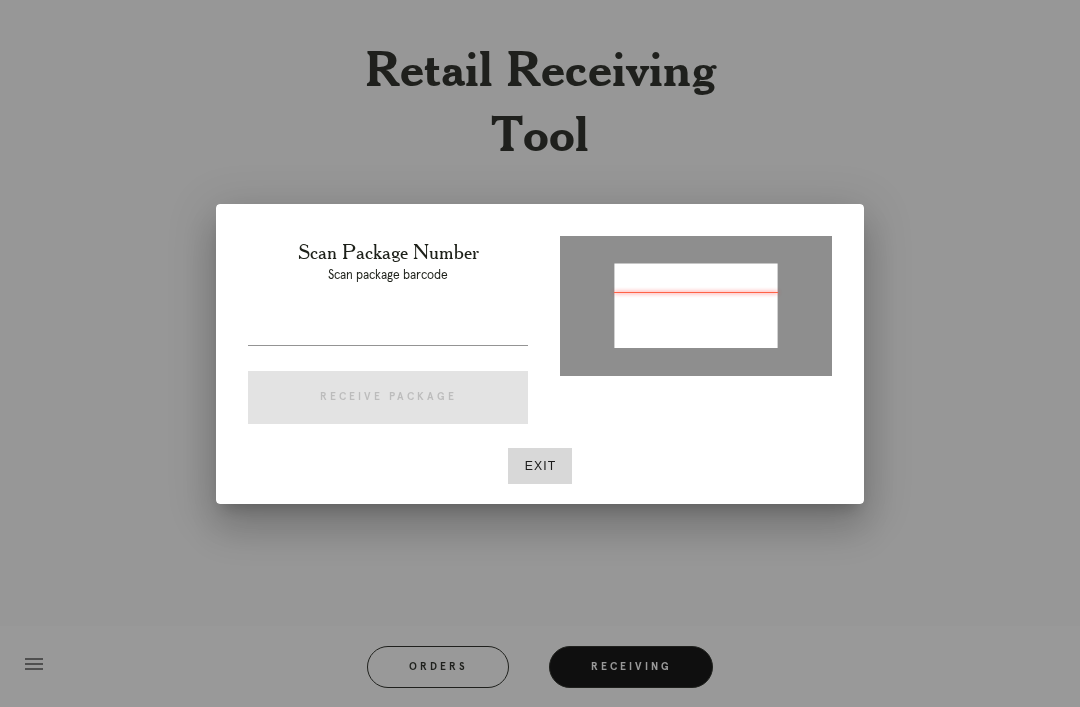 type on "P916989321509870" 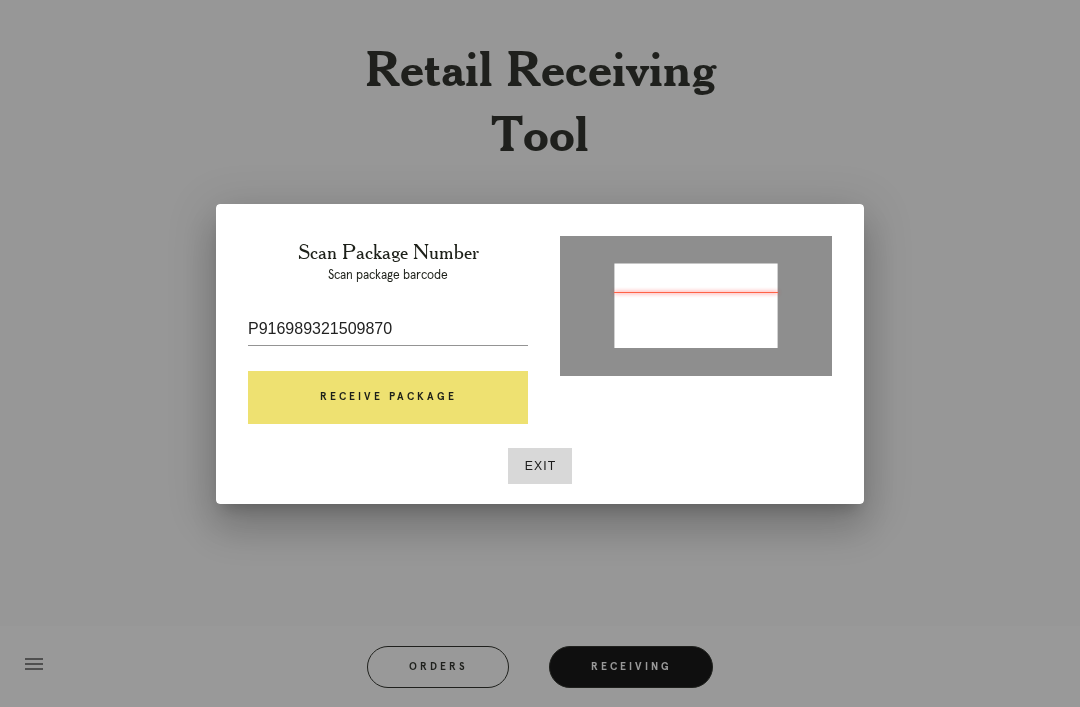 click on "Receive Package" at bounding box center (388, 398) 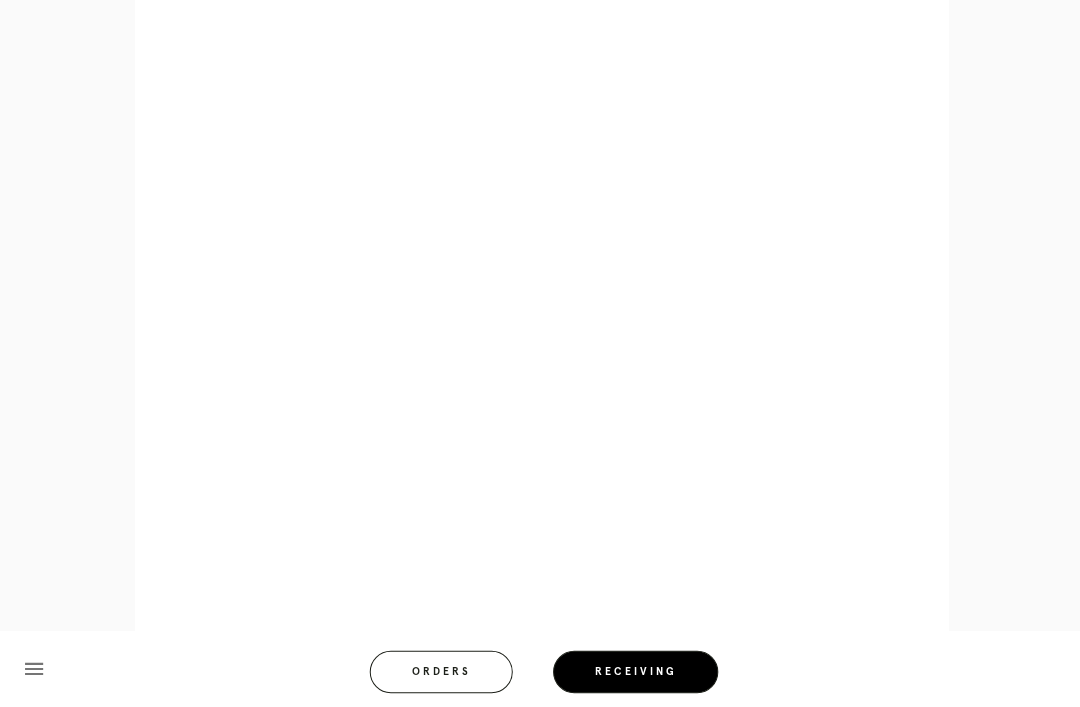 scroll, scrollTop: 911, scrollLeft: 0, axis: vertical 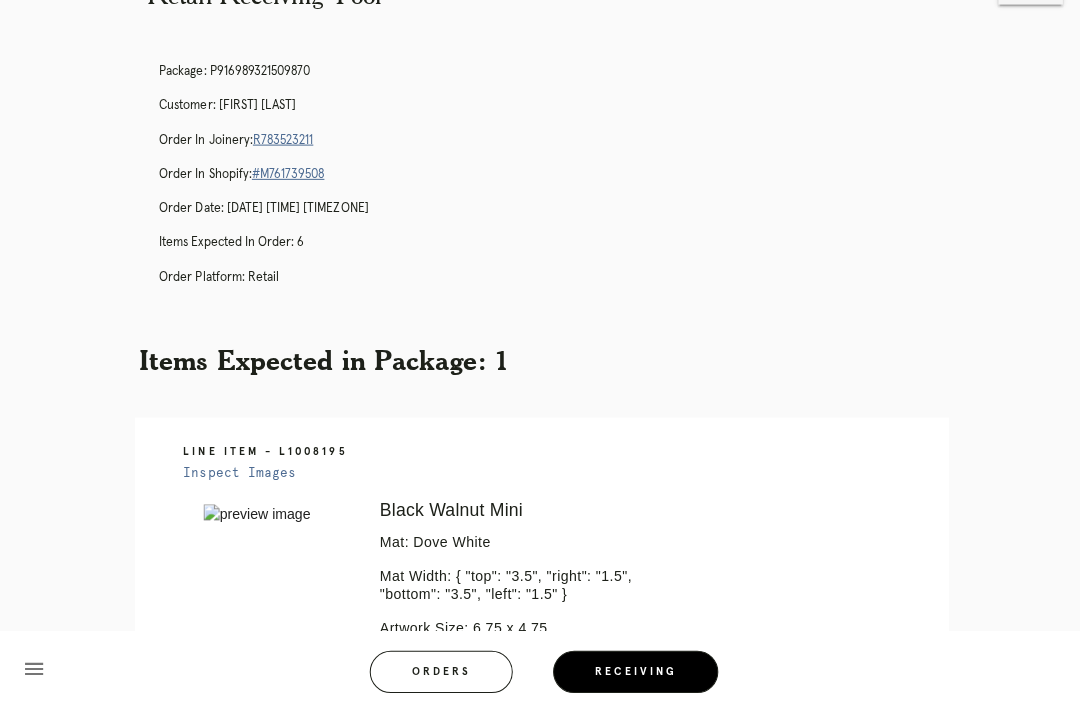 click on "R783523211" at bounding box center (281, 139) 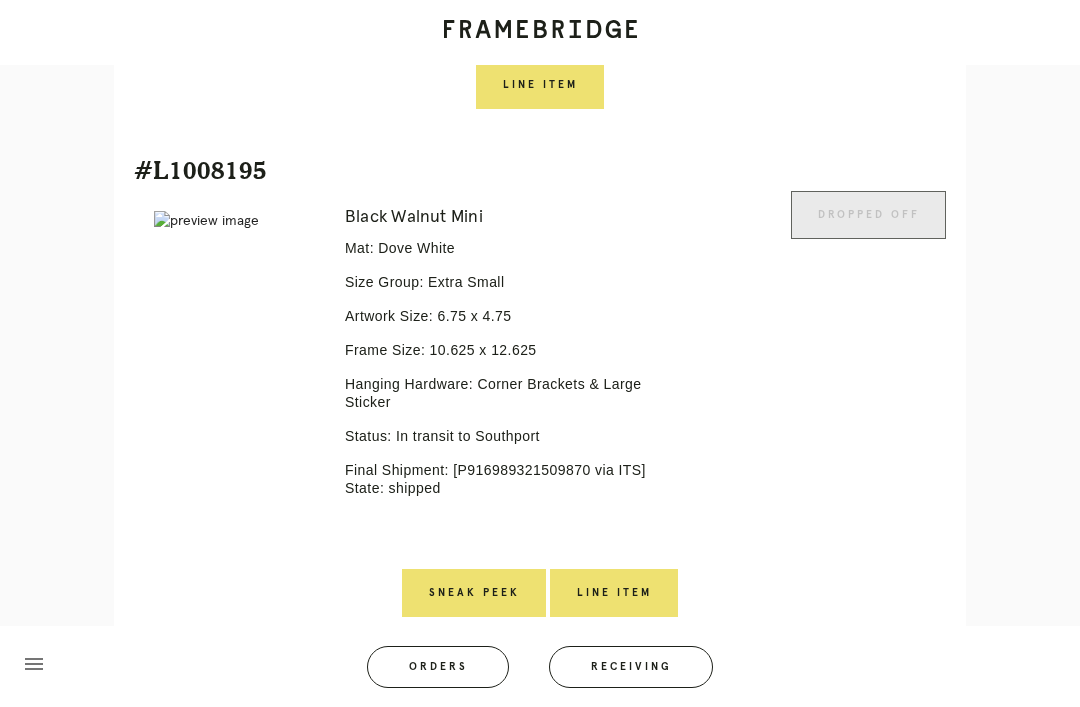 scroll, scrollTop: 2569, scrollLeft: 0, axis: vertical 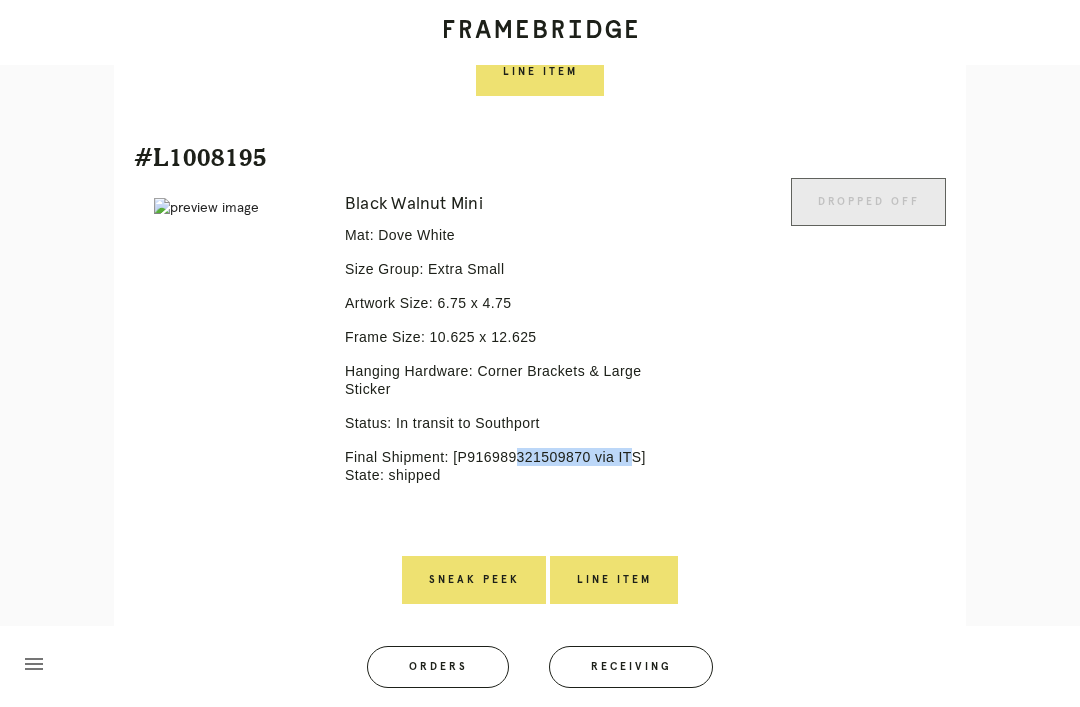 click on "Dropped off" at bounding box center (868, 367) 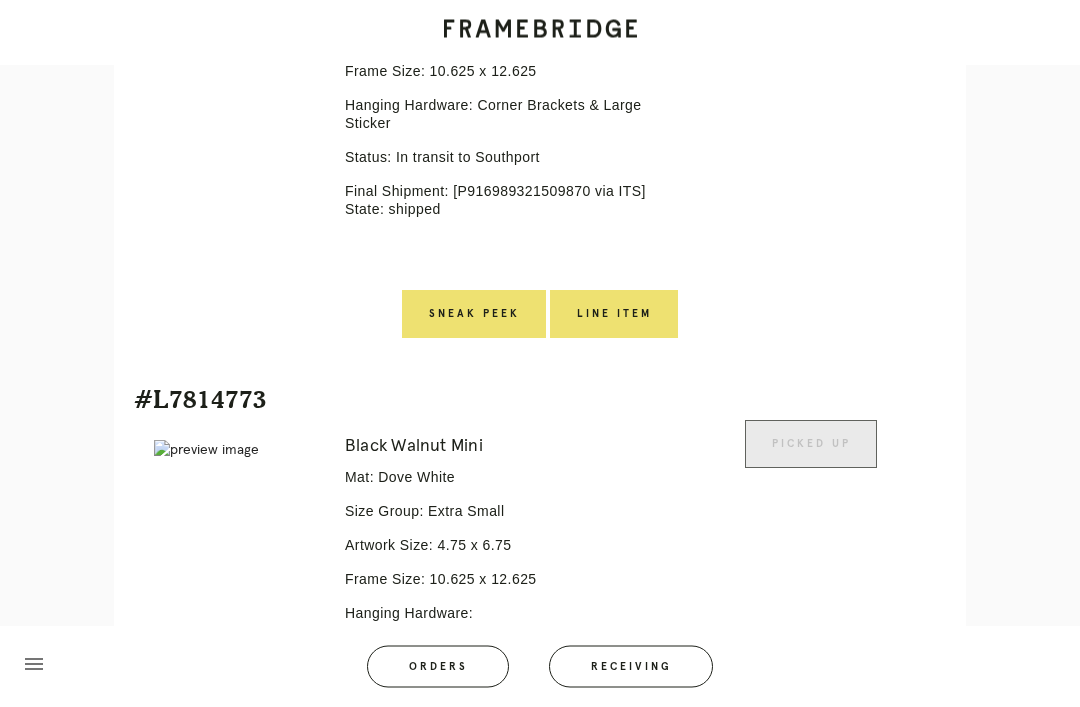 scroll, scrollTop: 3106, scrollLeft: 0, axis: vertical 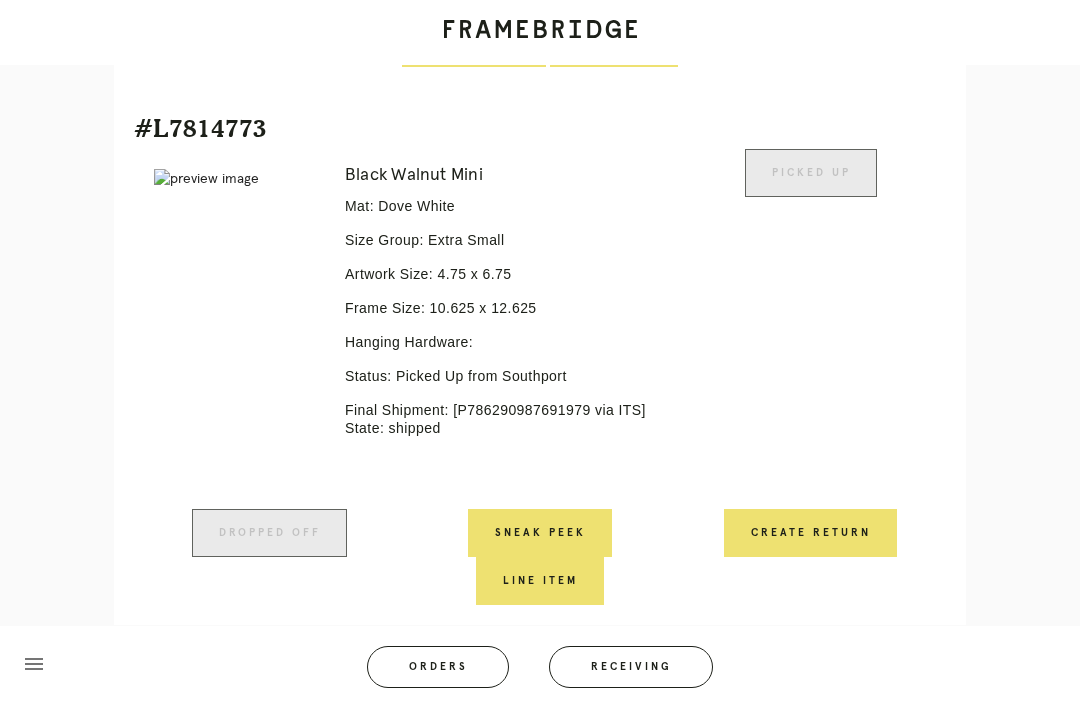 click on "Receiving" at bounding box center (631, 667) 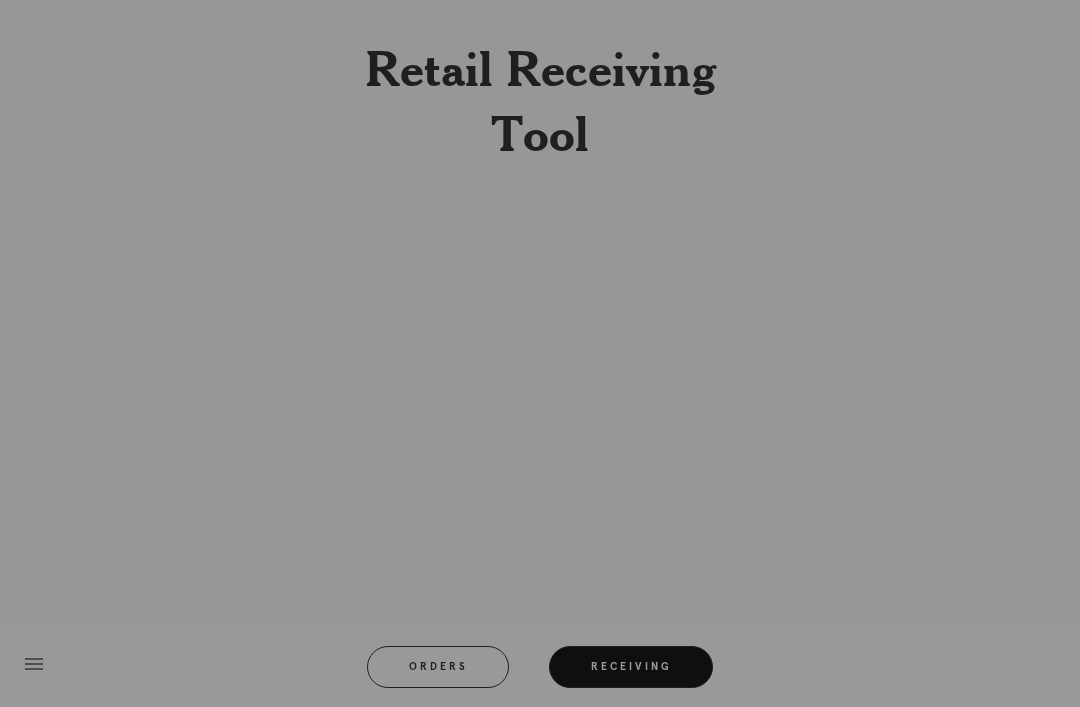 scroll, scrollTop: 0, scrollLeft: 0, axis: both 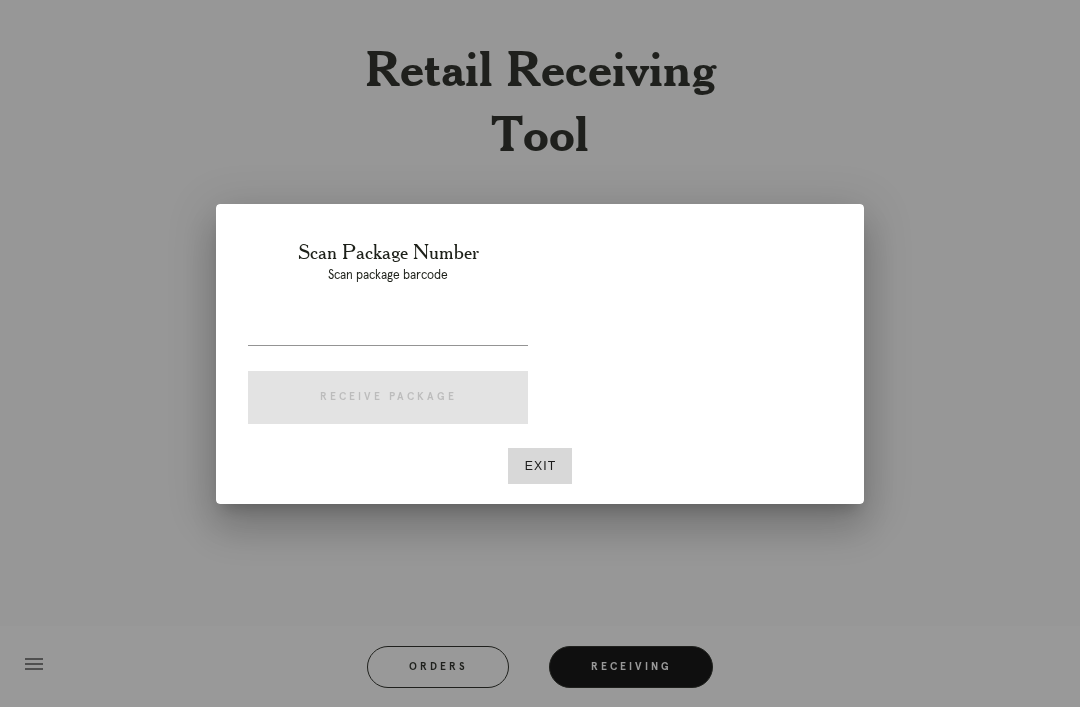 click at bounding box center [388, 329] 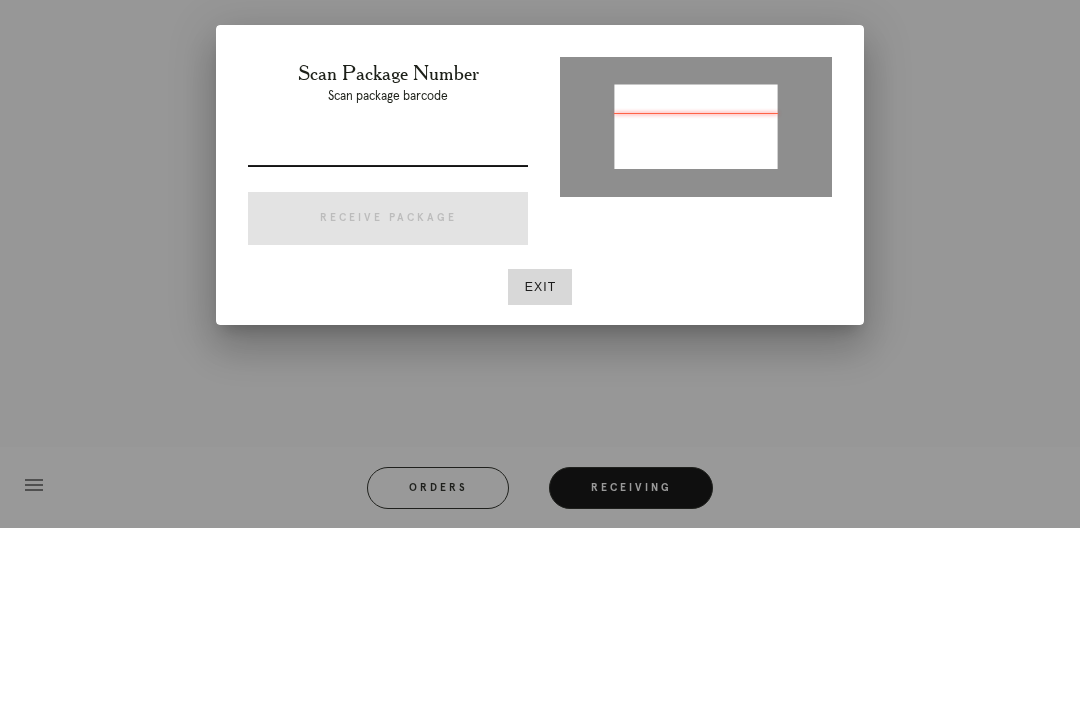 click at bounding box center (388, 329) 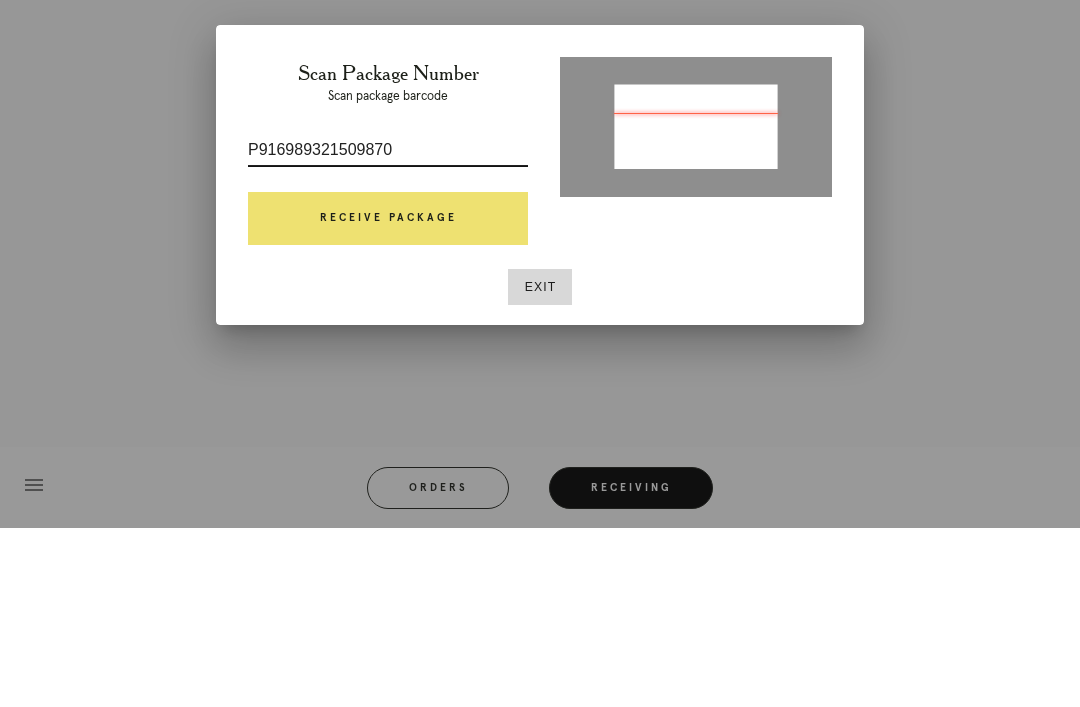 type on "P916989321509870" 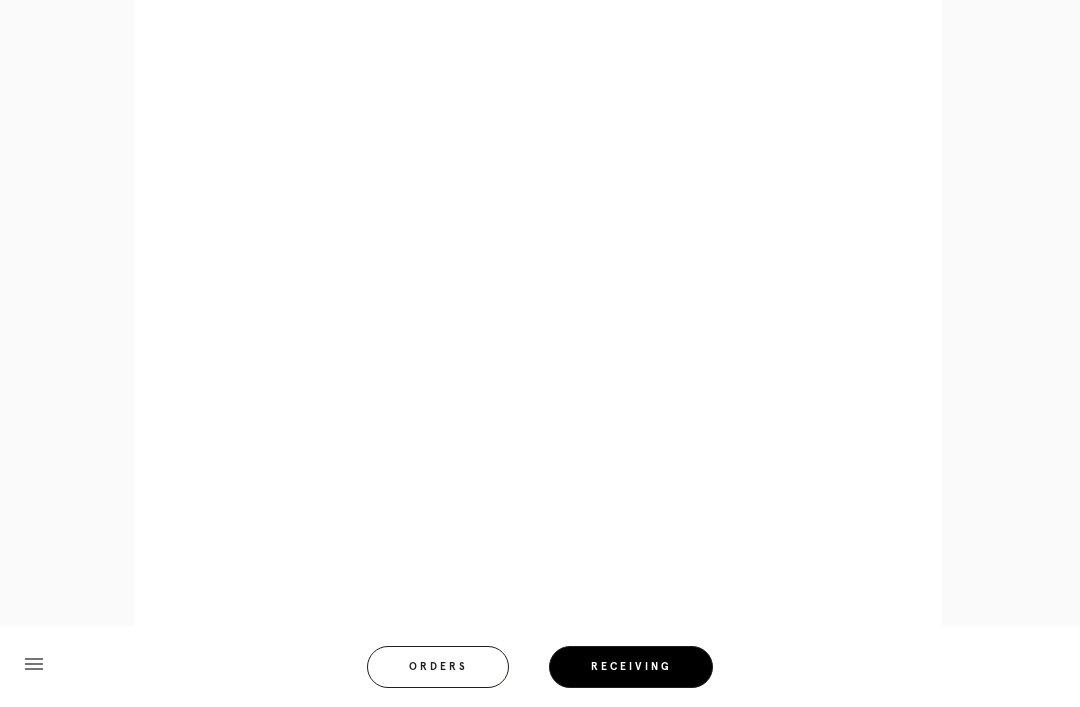 scroll, scrollTop: 964, scrollLeft: 0, axis: vertical 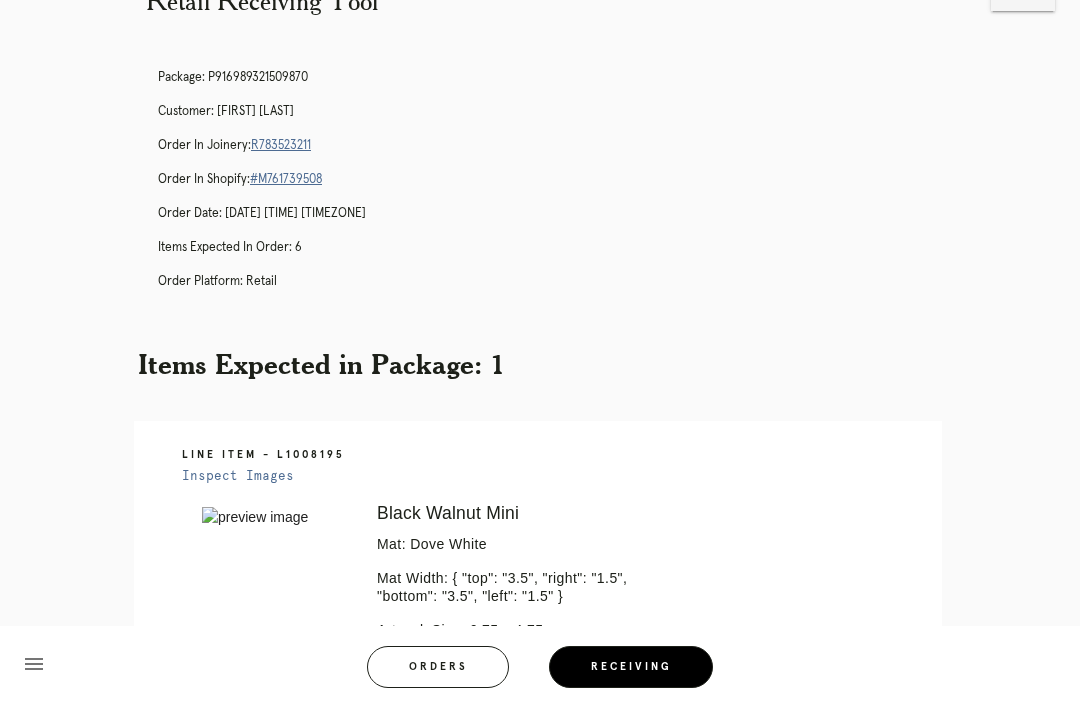 click on "Orders" at bounding box center [438, 667] 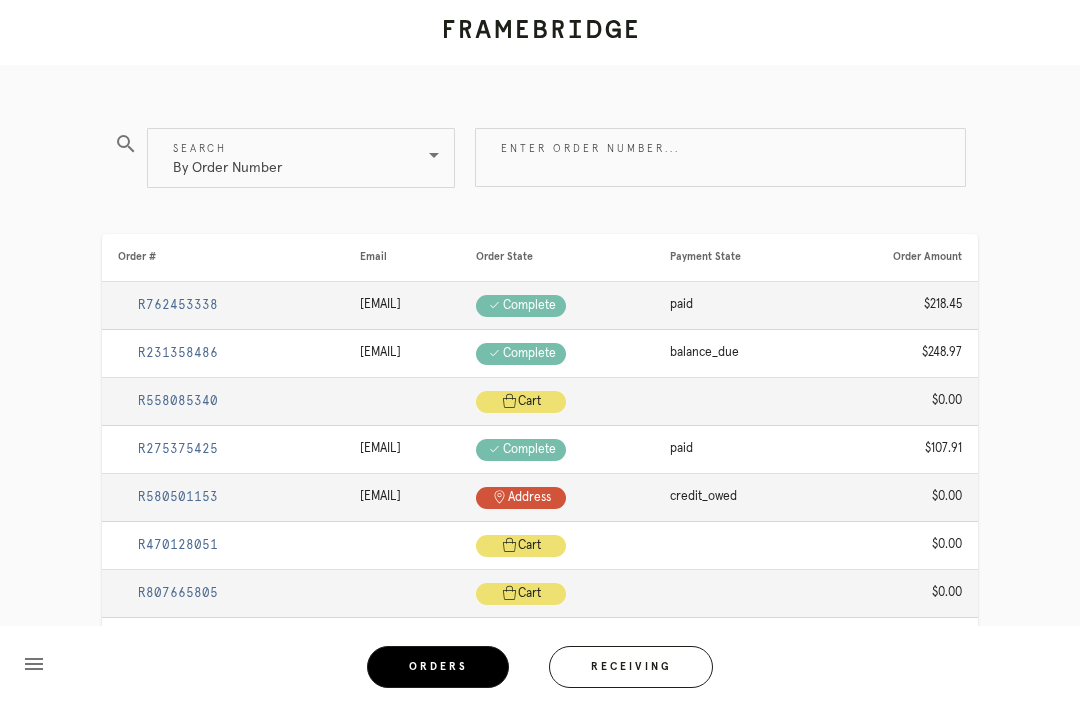 click on "Enter order number..." at bounding box center [720, 157] 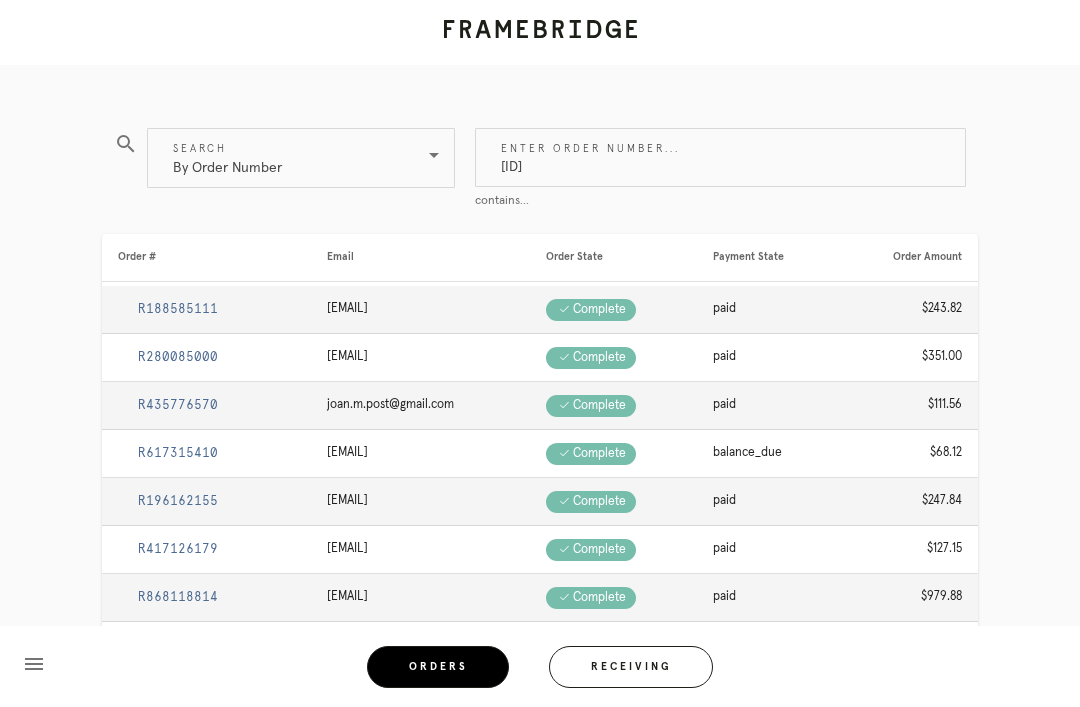 type on "[ID]" 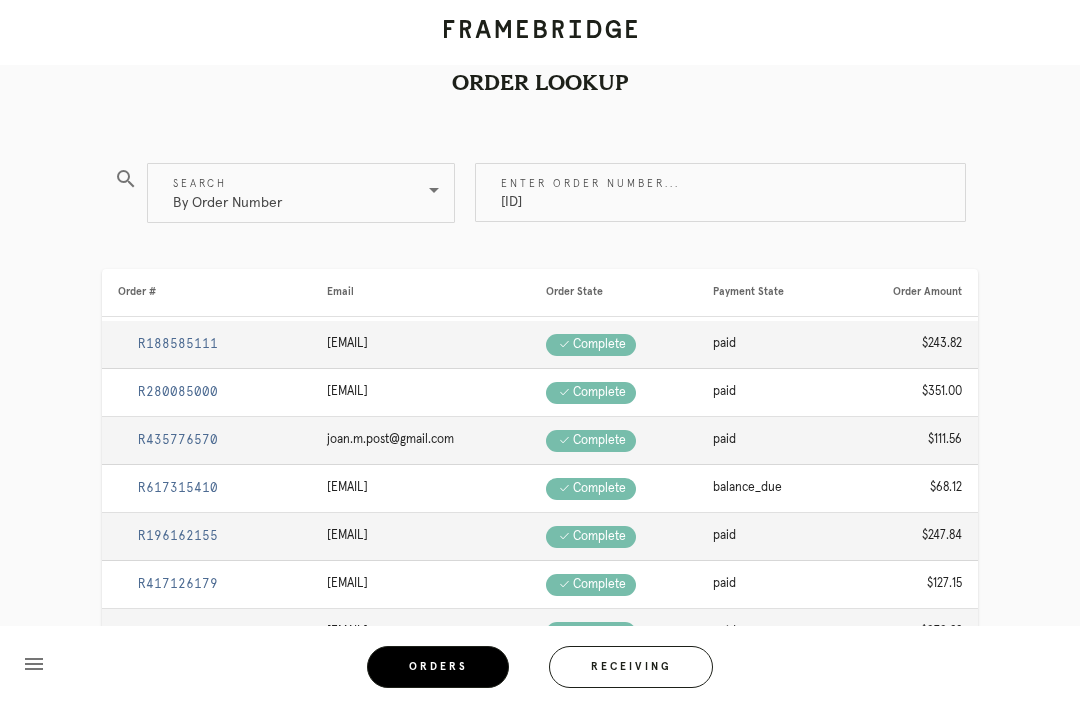 click on "[ID]" at bounding box center [720, 192] 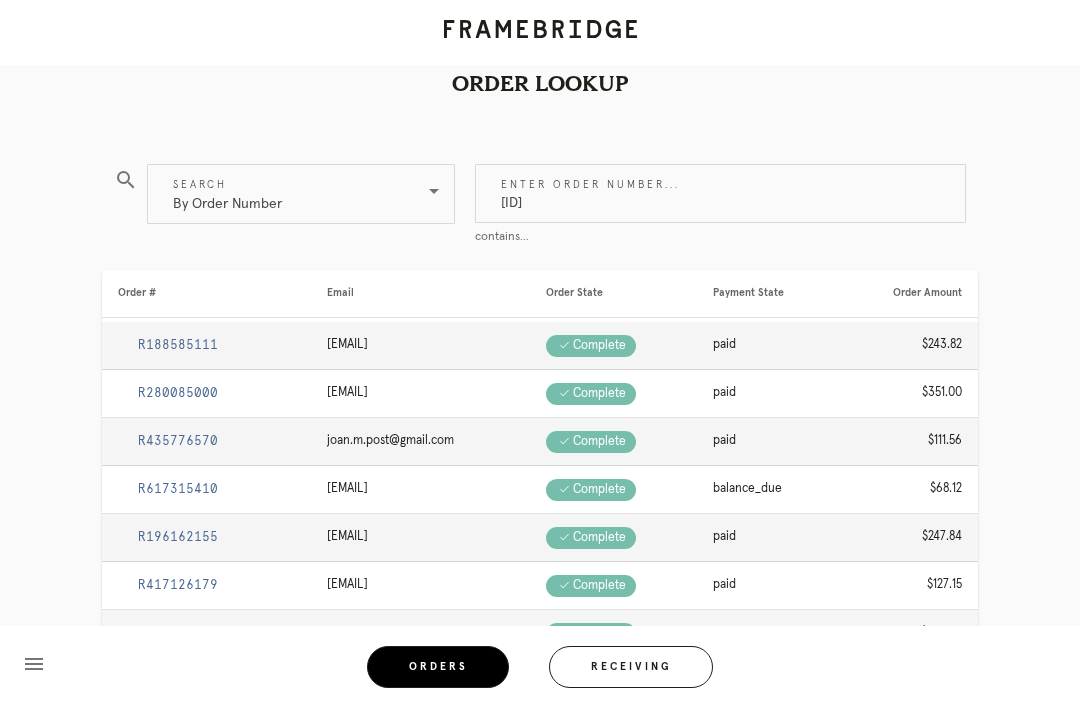 scroll, scrollTop: 0, scrollLeft: 0, axis: both 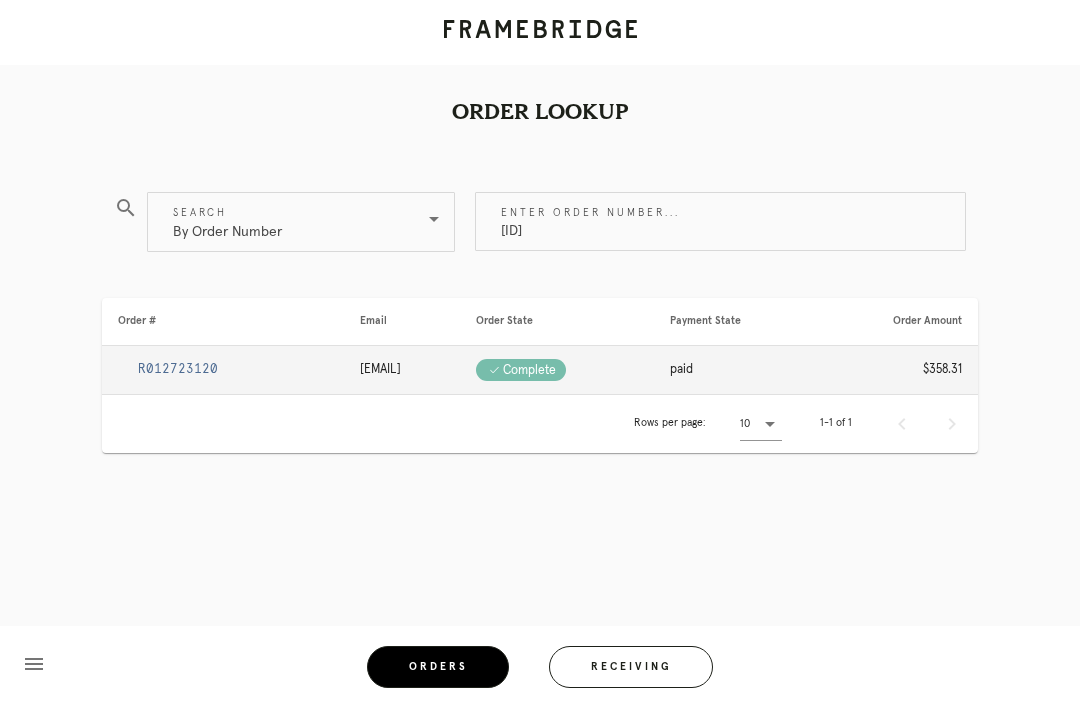 click on "R012723120" at bounding box center (178, 369) 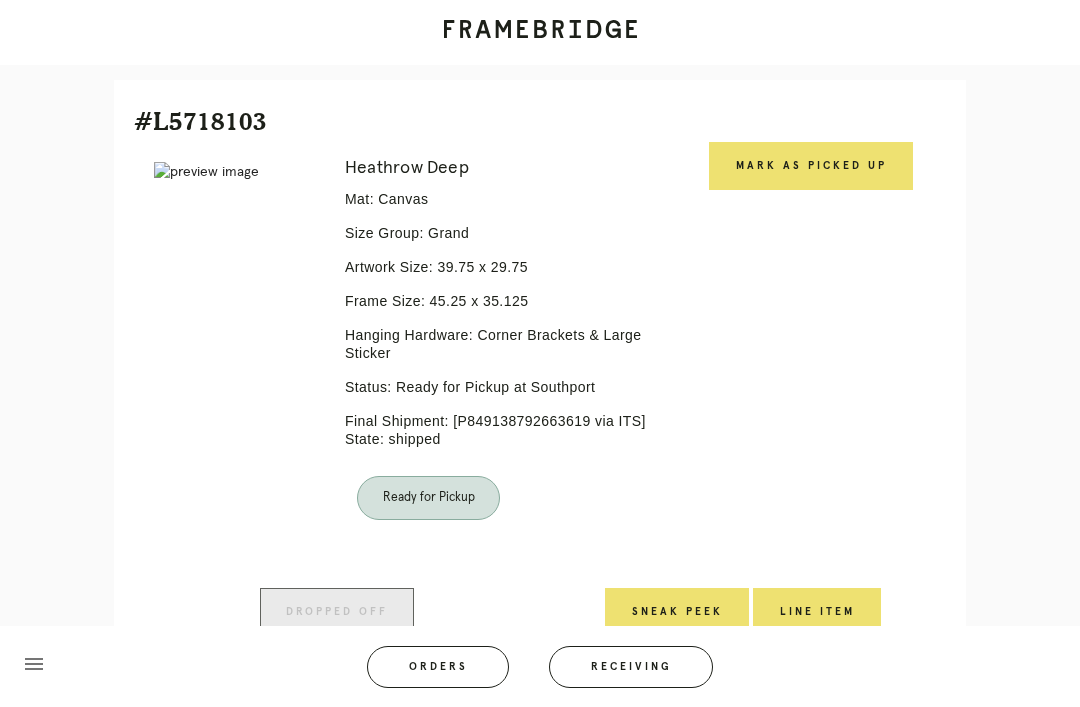 scroll, scrollTop: 464, scrollLeft: 0, axis: vertical 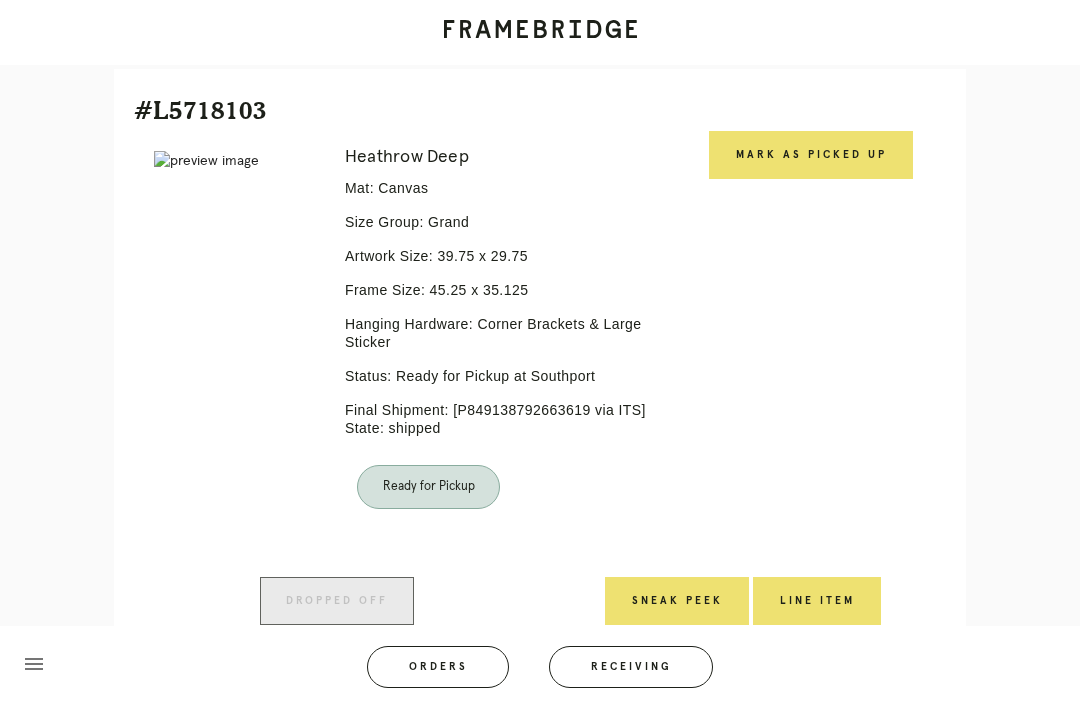 click on "Mark as Picked Up" at bounding box center (811, 155) 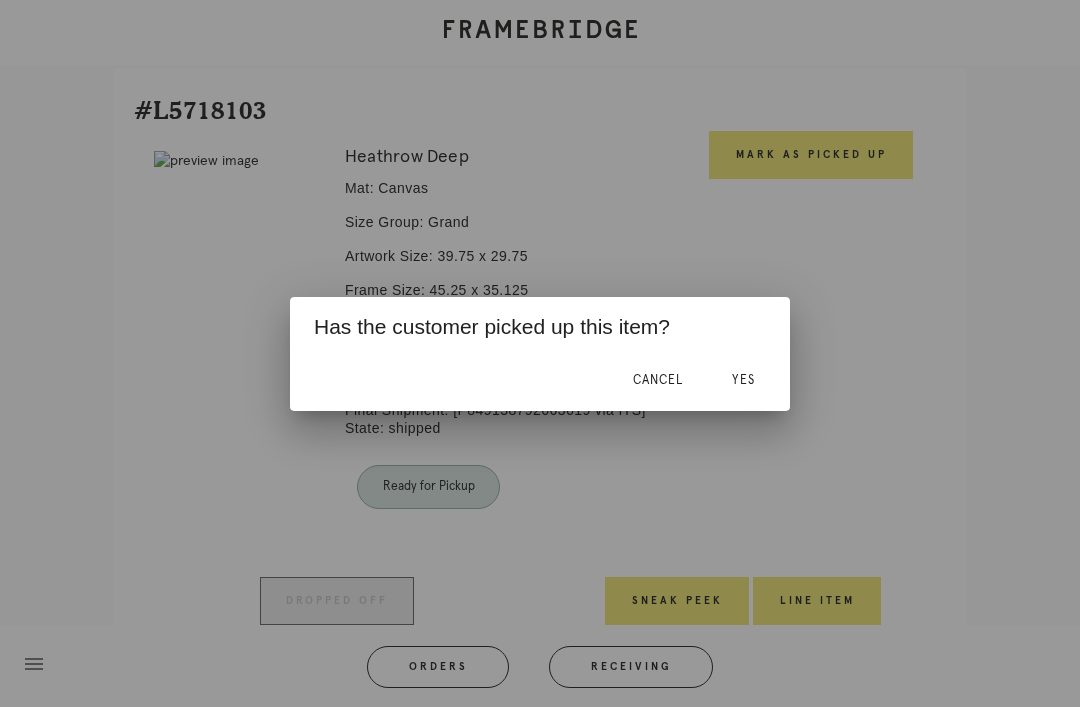 click on "Yes" at bounding box center (743, 381) 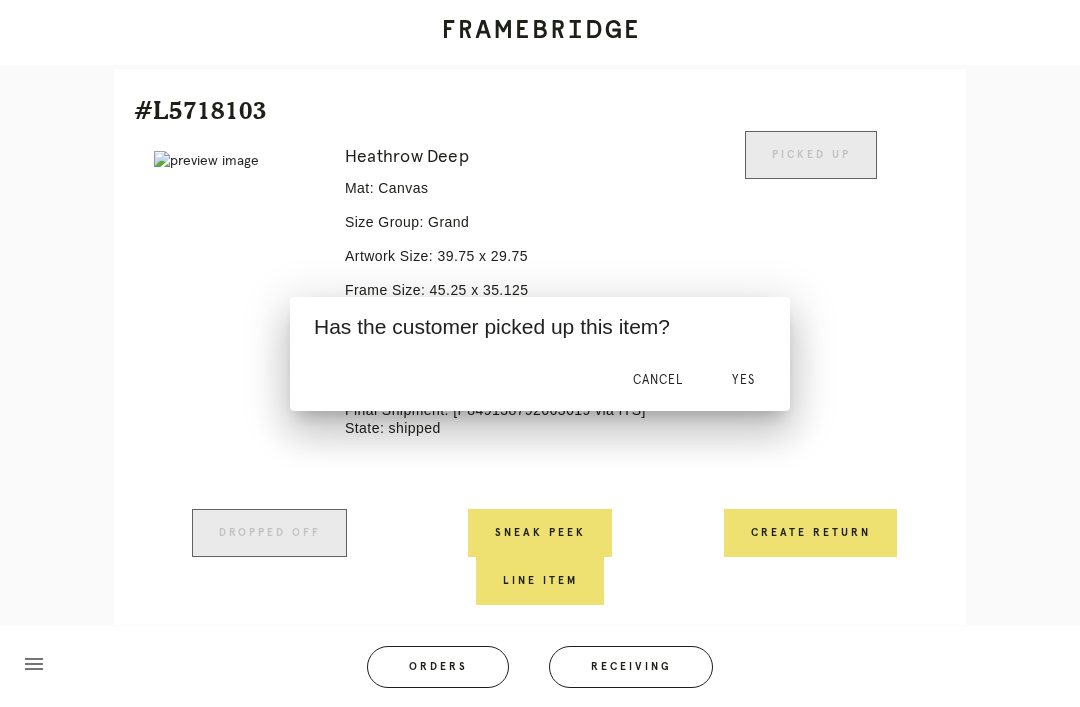 click on "Yes" at bounding box center [743, 381] 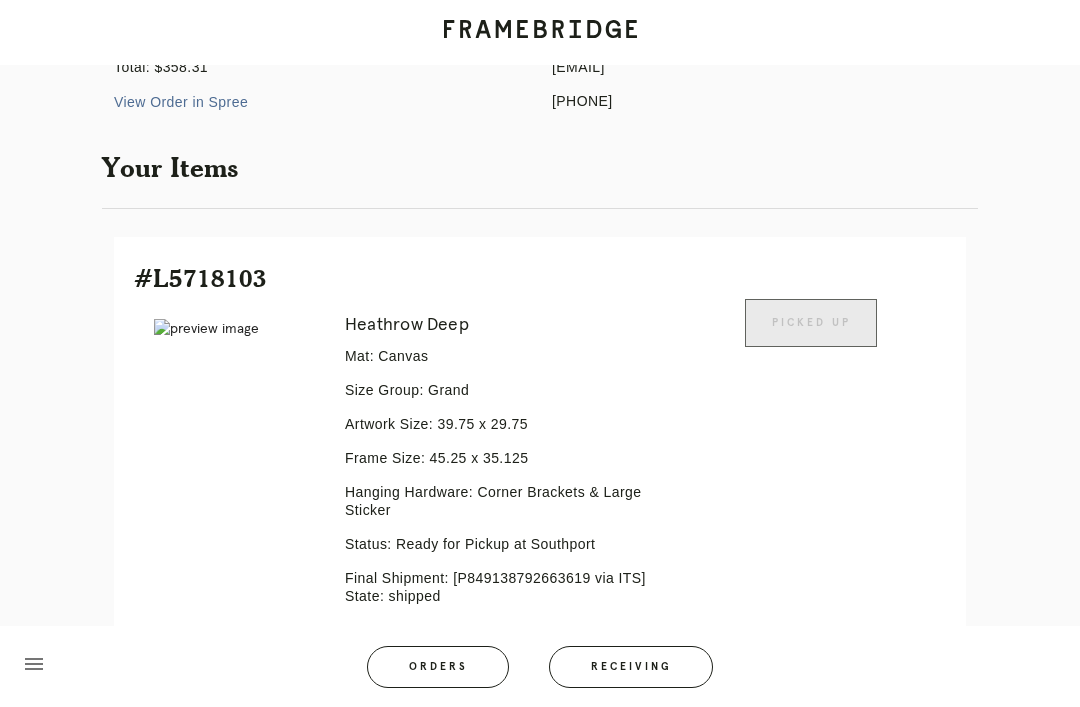 scroll, scrollTop: 0, scrollLeft: 0, axis: both 